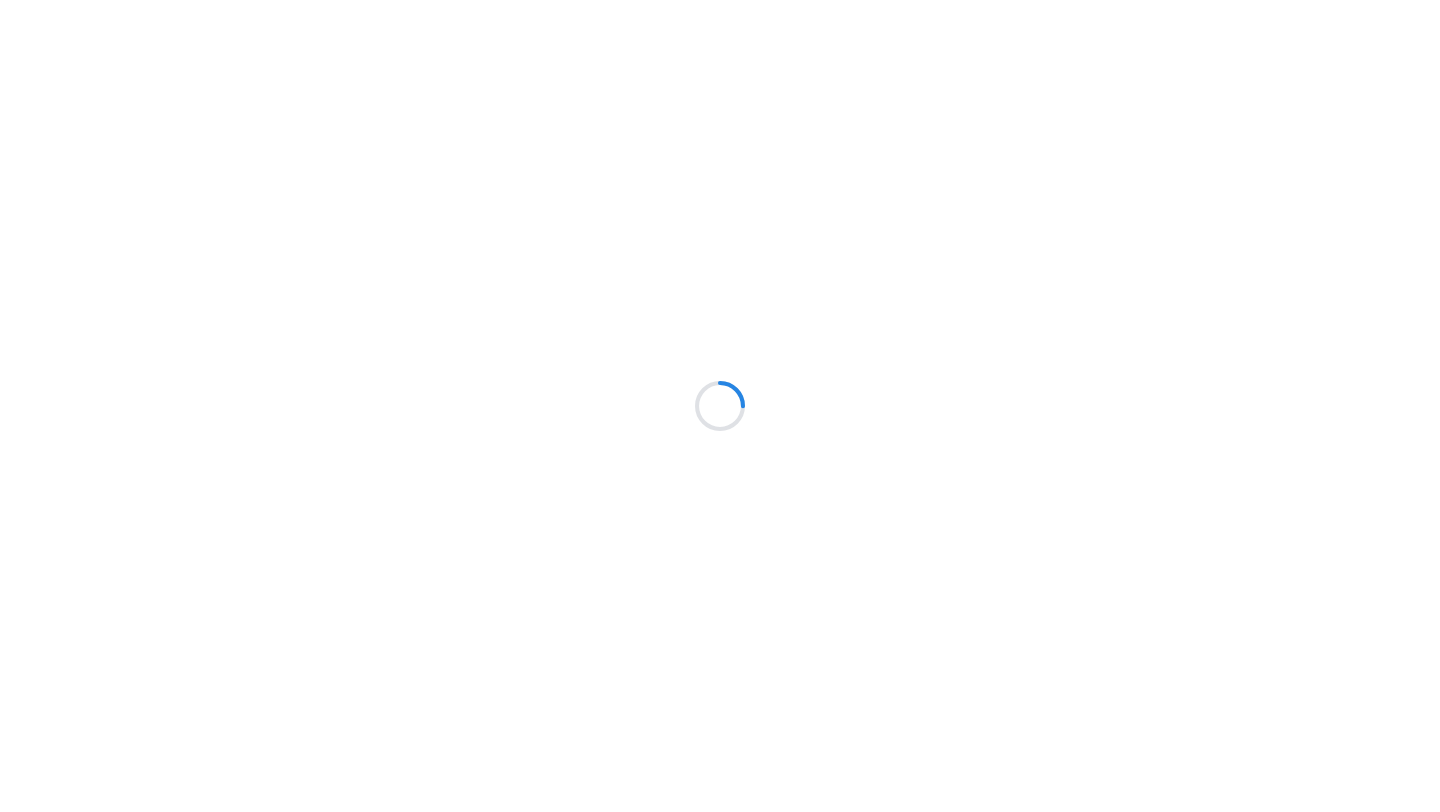 scroll, scrollTop: 0, scrollLeft: 0, axis: both 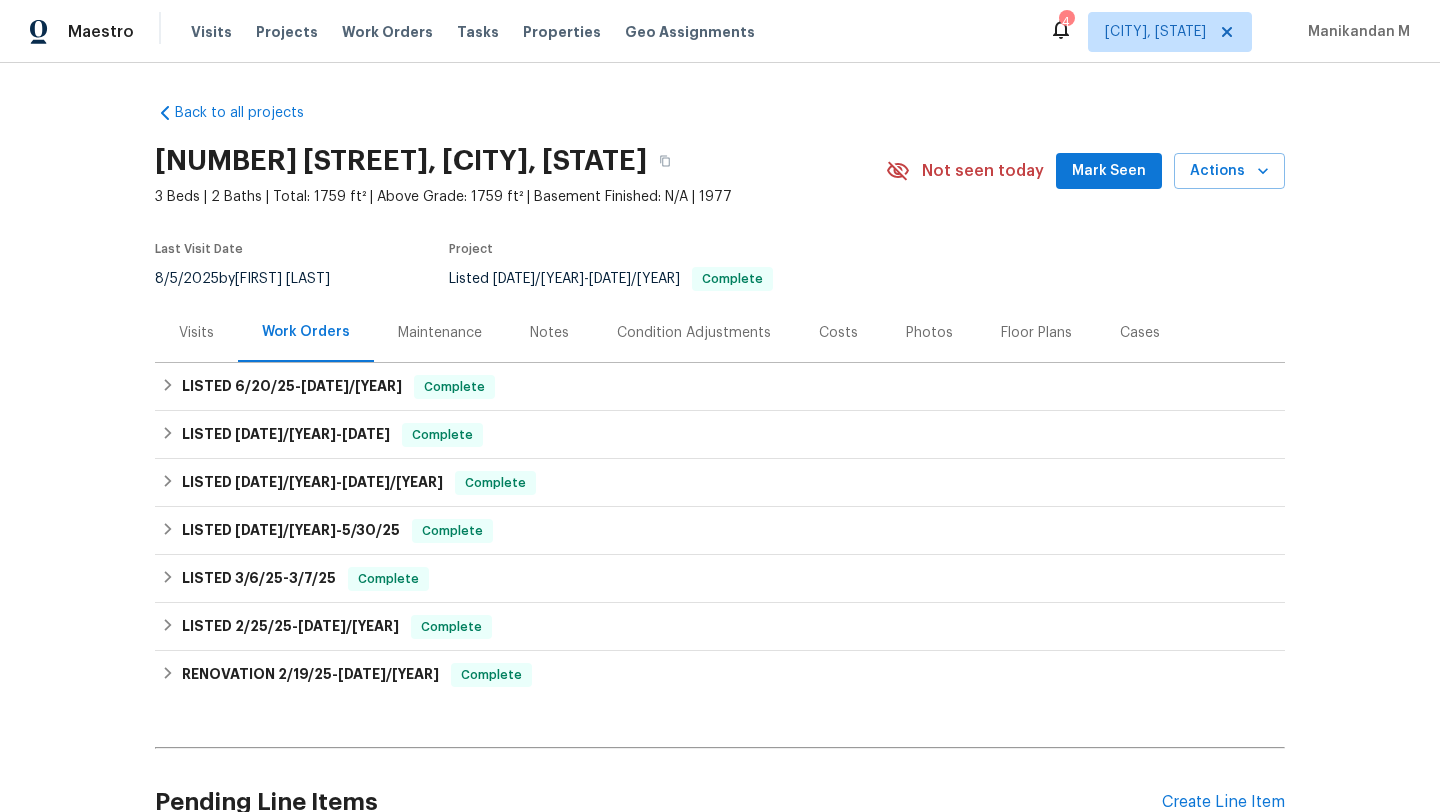 click on "Visits" at bounding box center [196, 332] 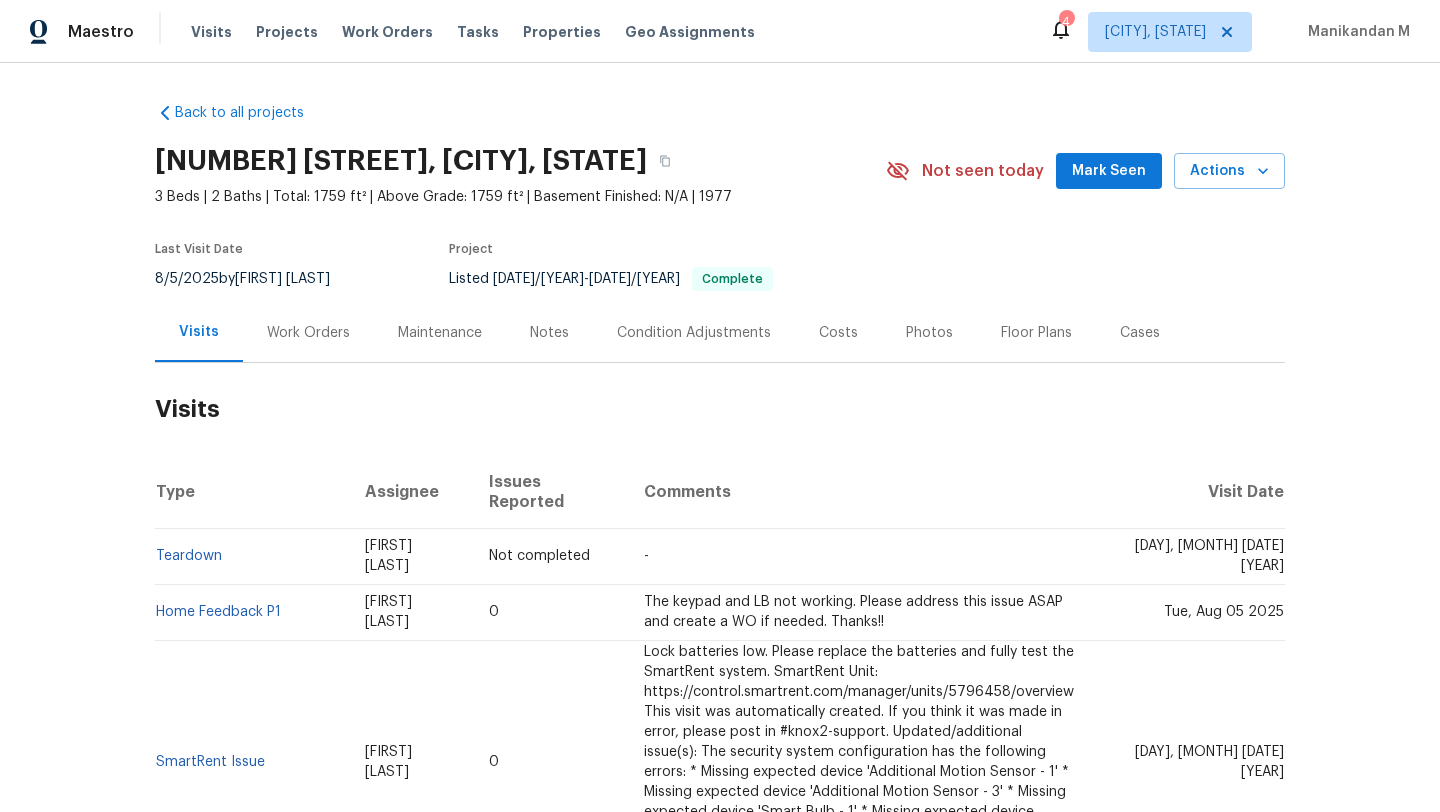 click on "Work Orders" at bounding box center (308, 332) 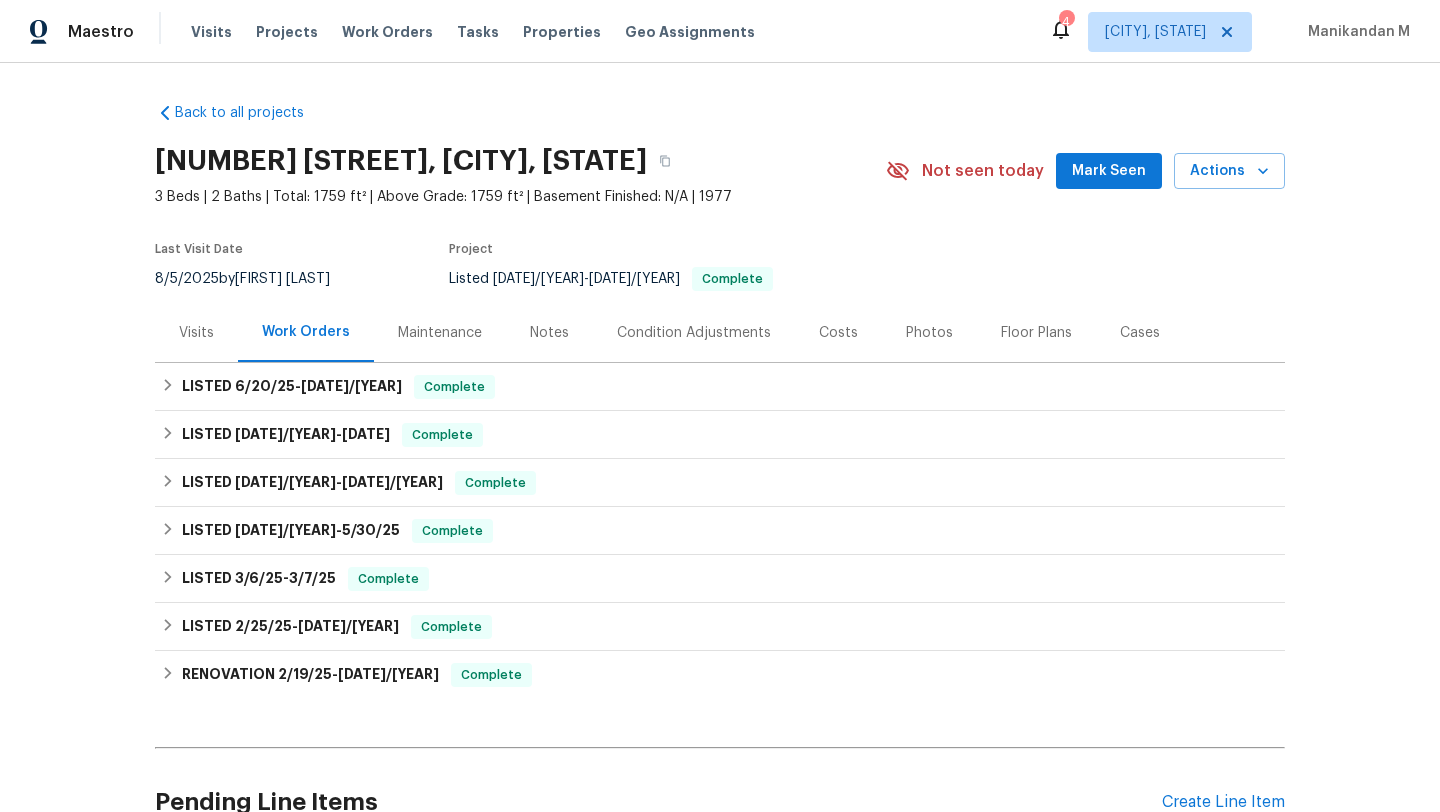 click on "Visits" at bounding box center [196, 333] 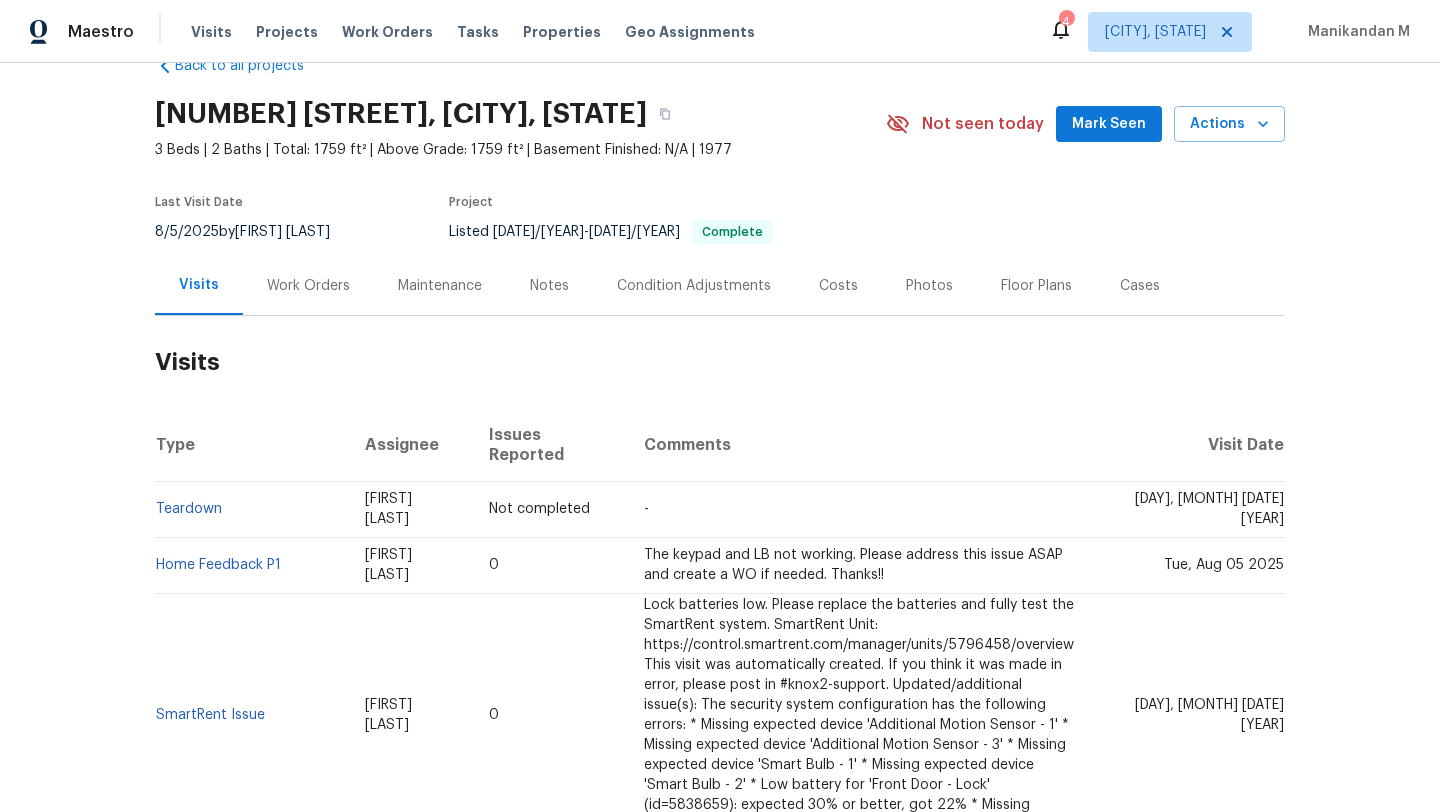 scroll, scrollTop: 78, scrollLeft: 0, axis: vertical 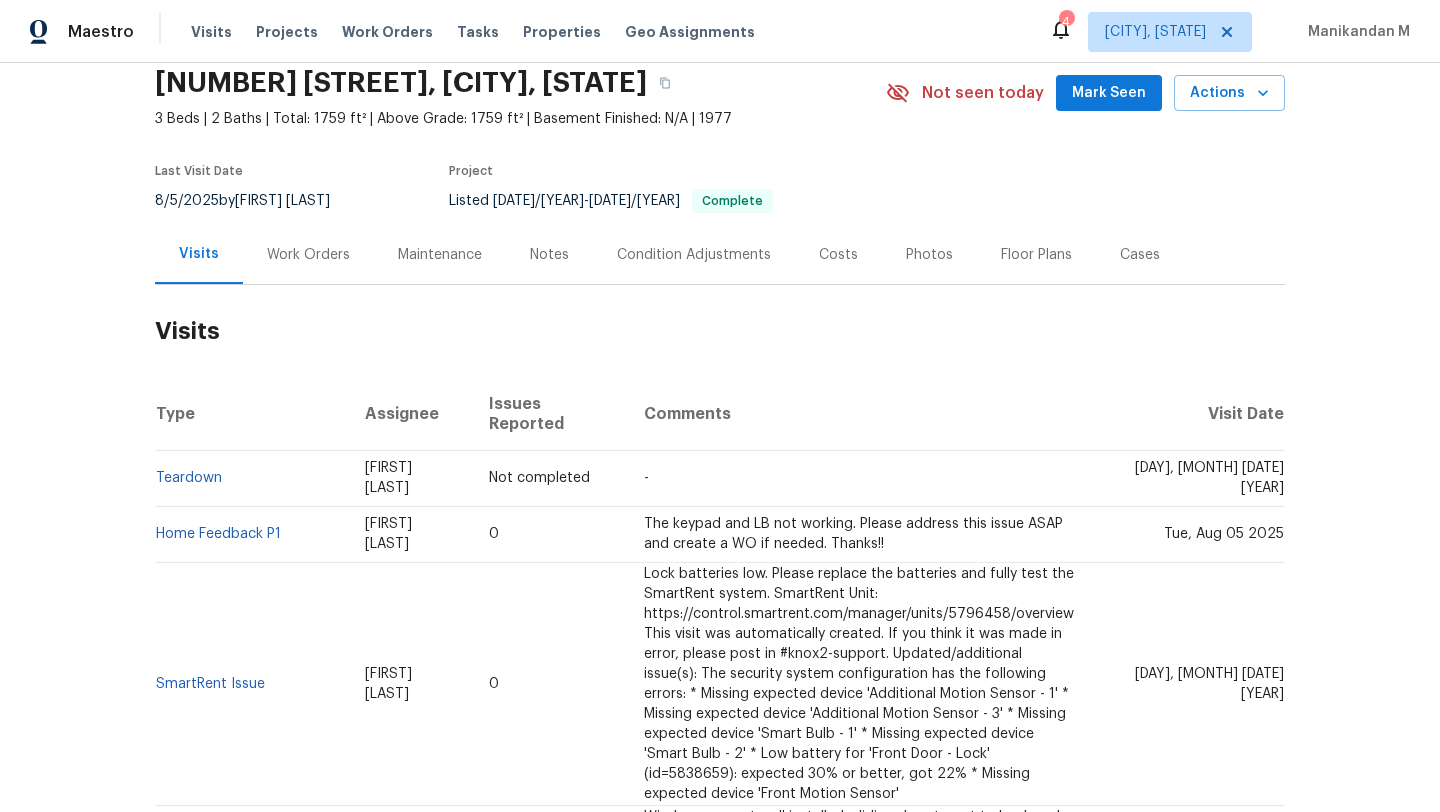 click on "Cases" at bounding box center (1140, 254) 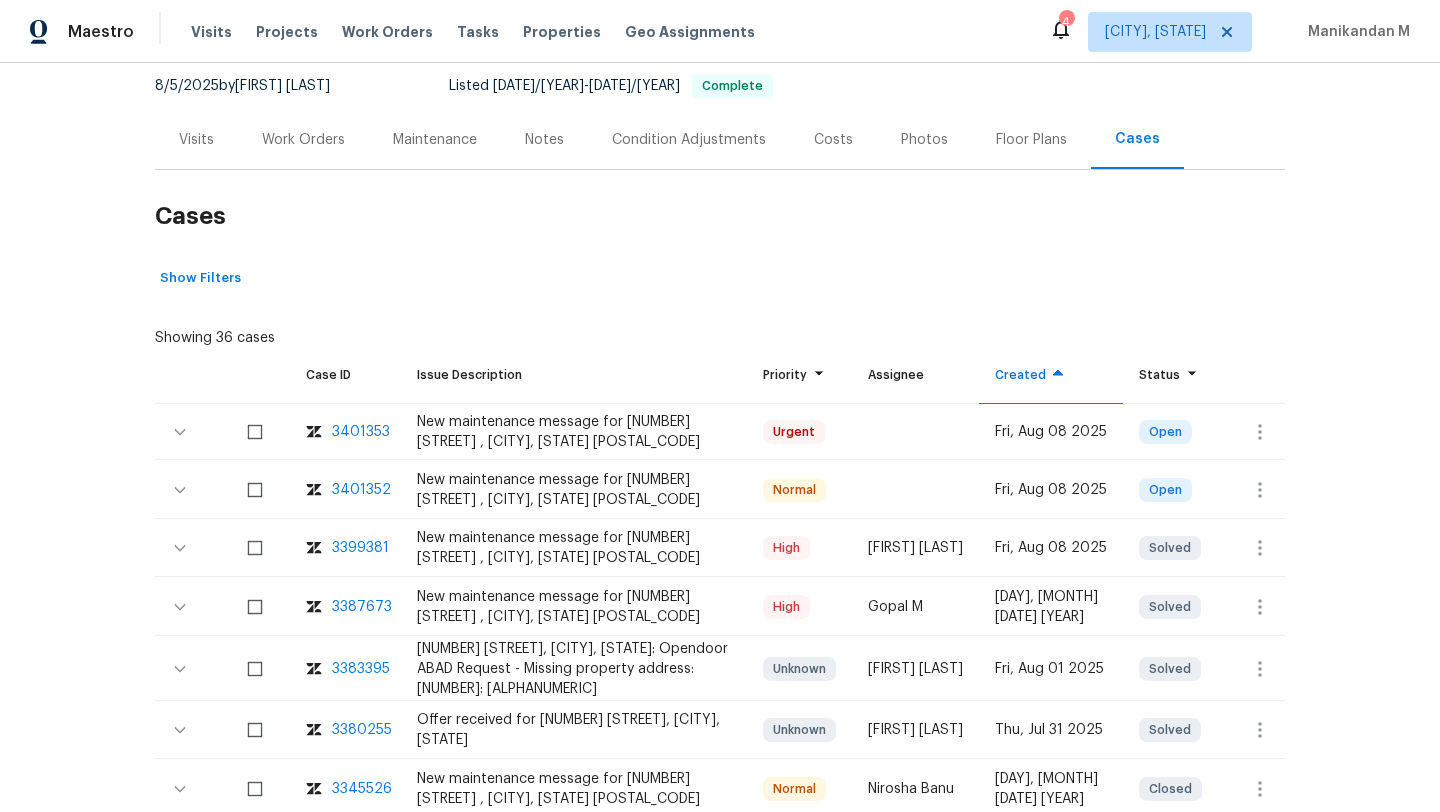 scroll, scrollTop: 209, scrollLeft: 0, axis: vertical 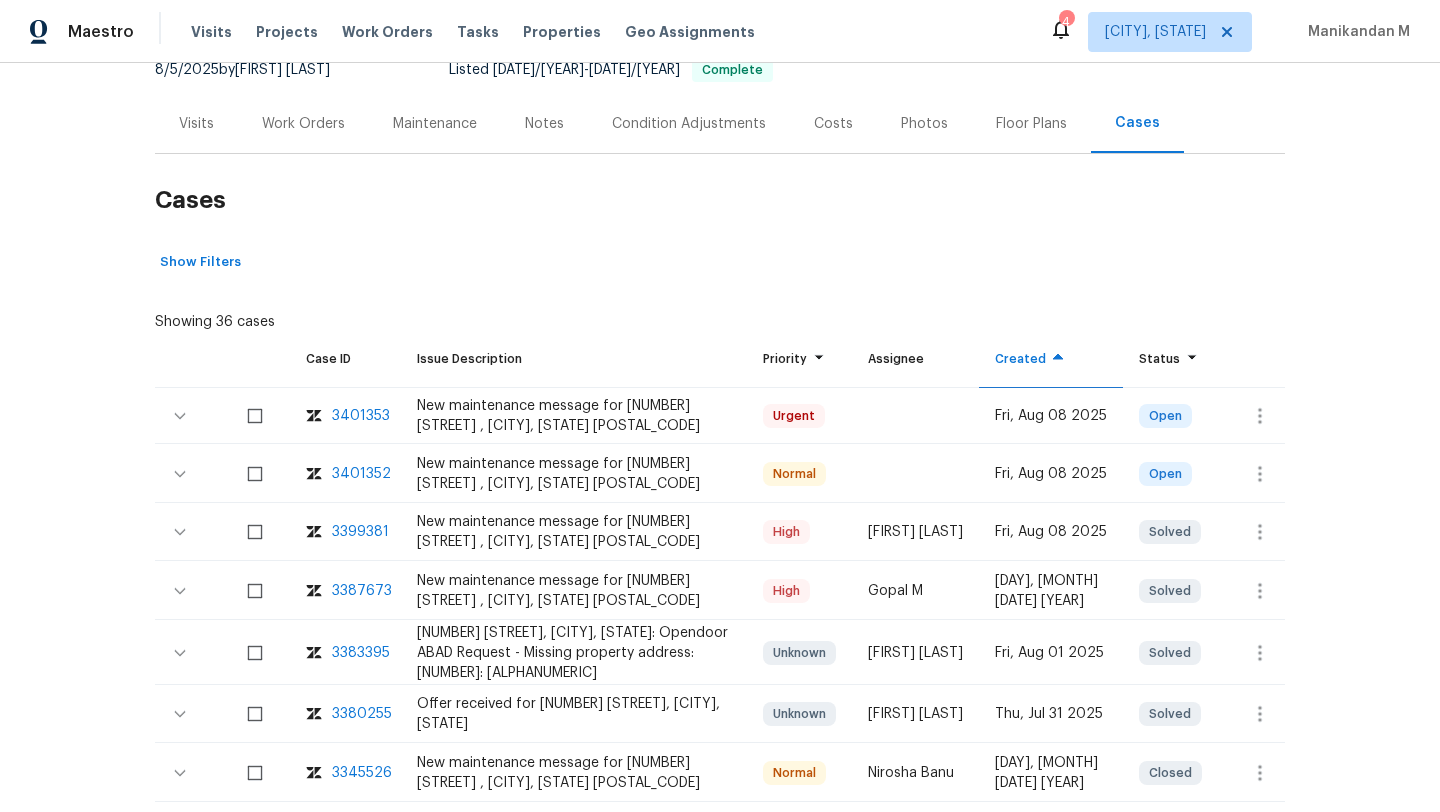 click on "3401353" at bounding box center [361, 416] 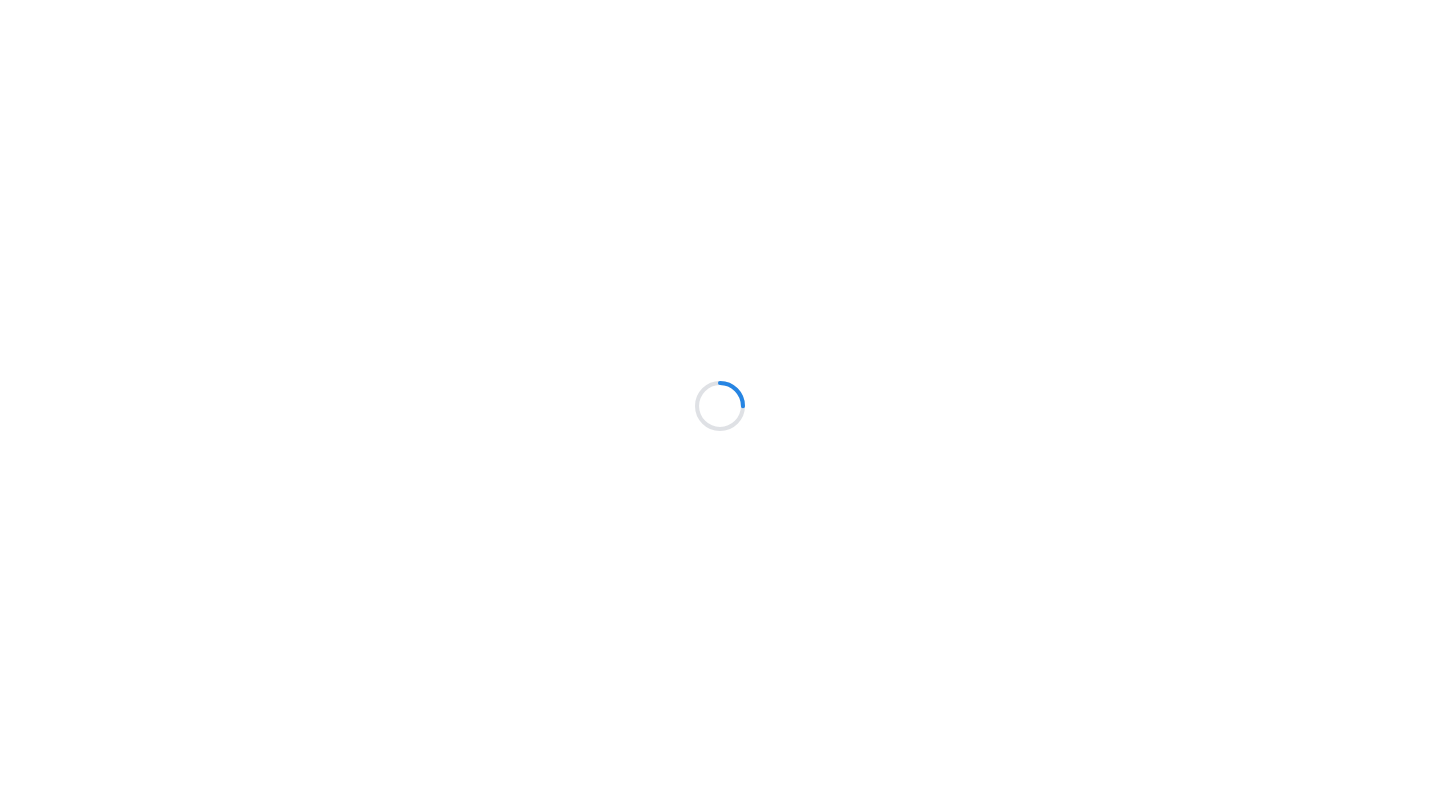 scroll, scrollTop: 0, scrollLeft: 0, axis: both 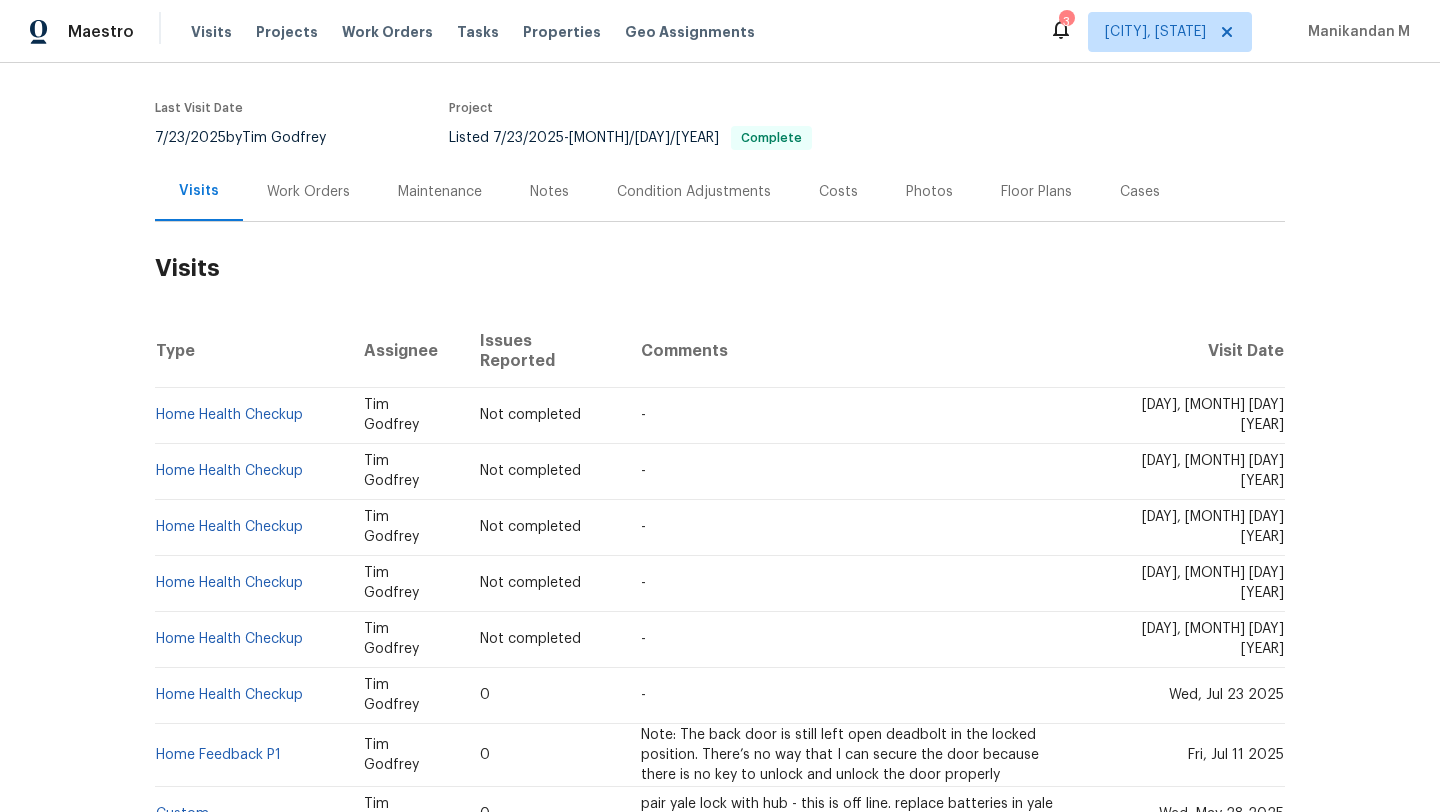 click on "Cases" at bounding box center (1140, 191) 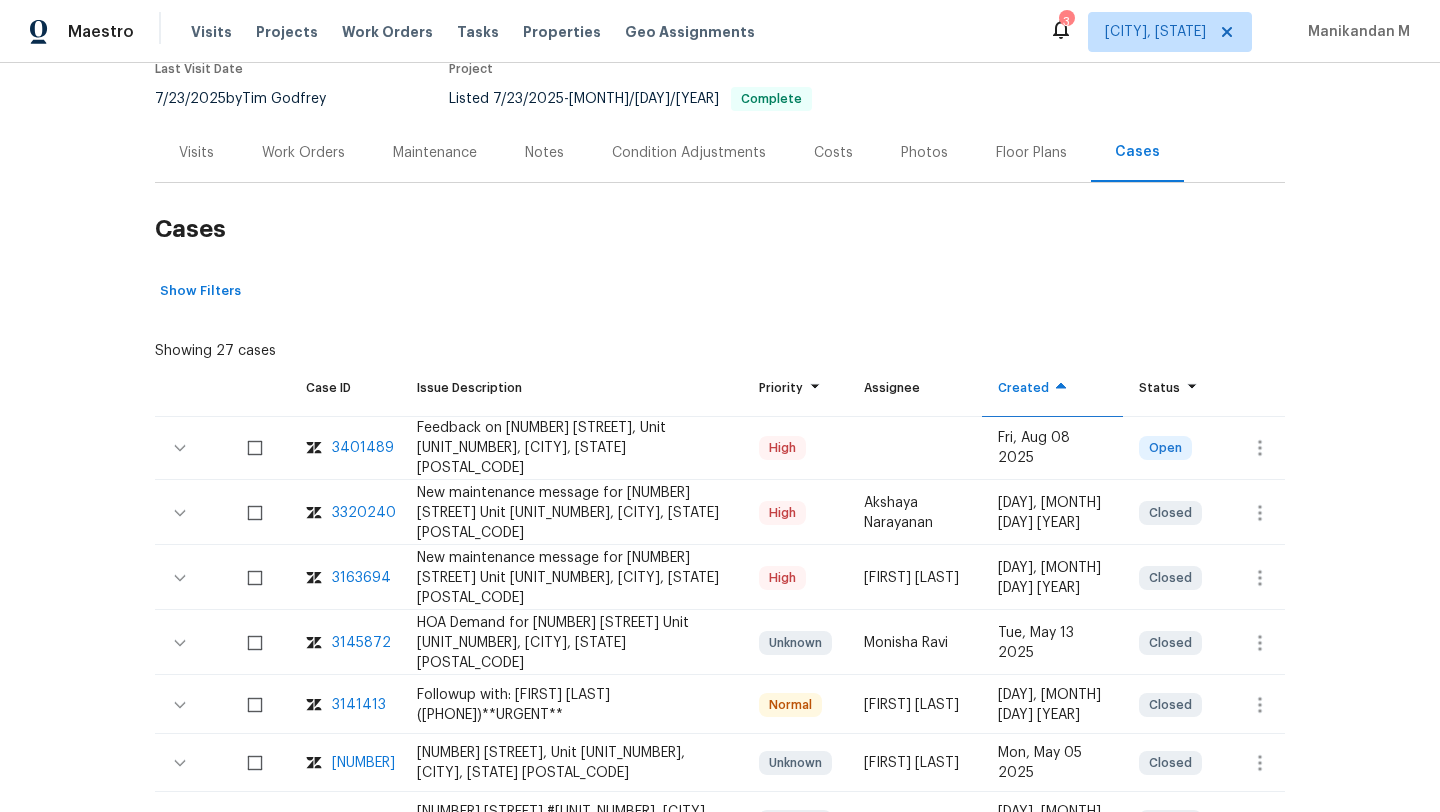 scroll, scrollTop: 160, scrollLeft: 0, axis: vertical 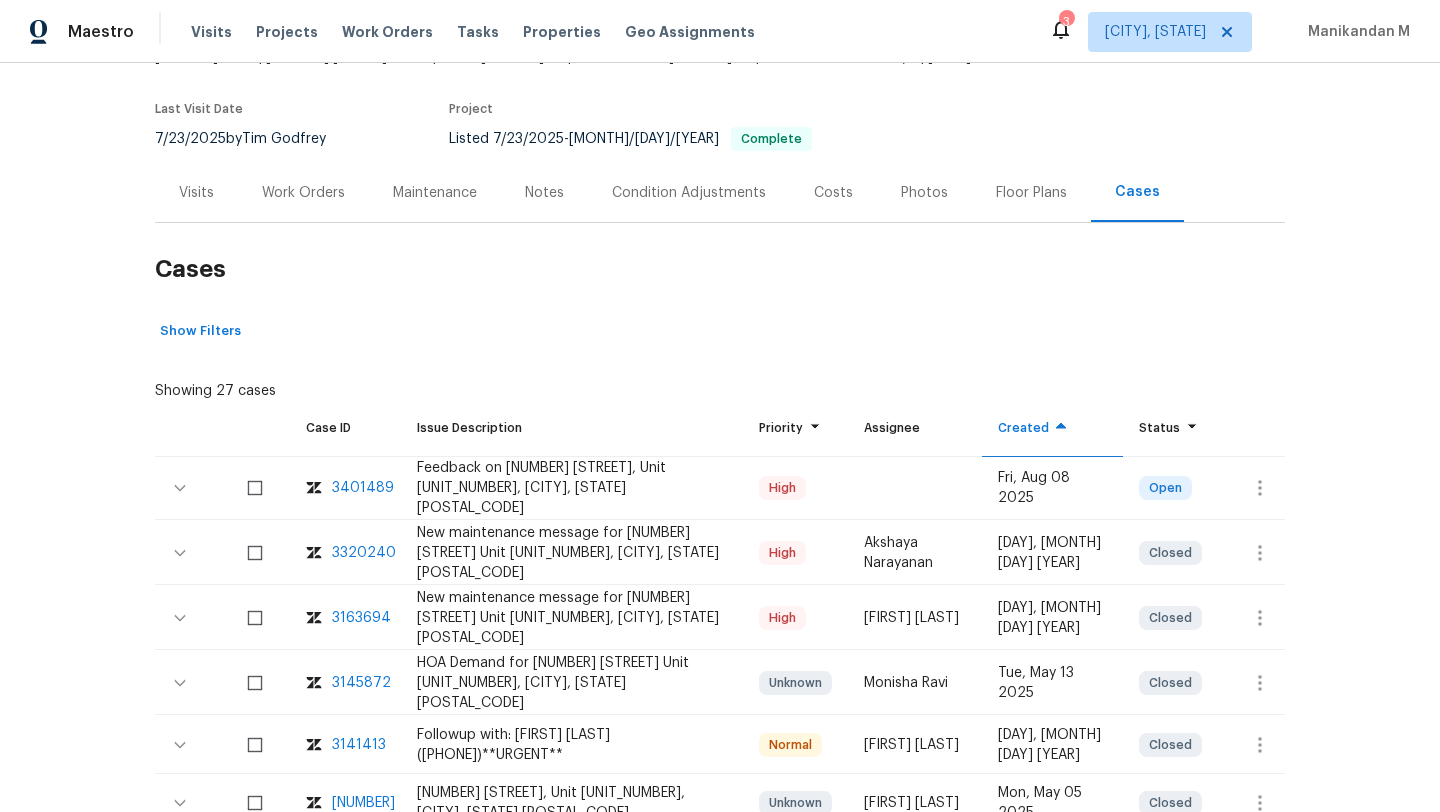 click on "Visits" at bounding box center (196, 192) 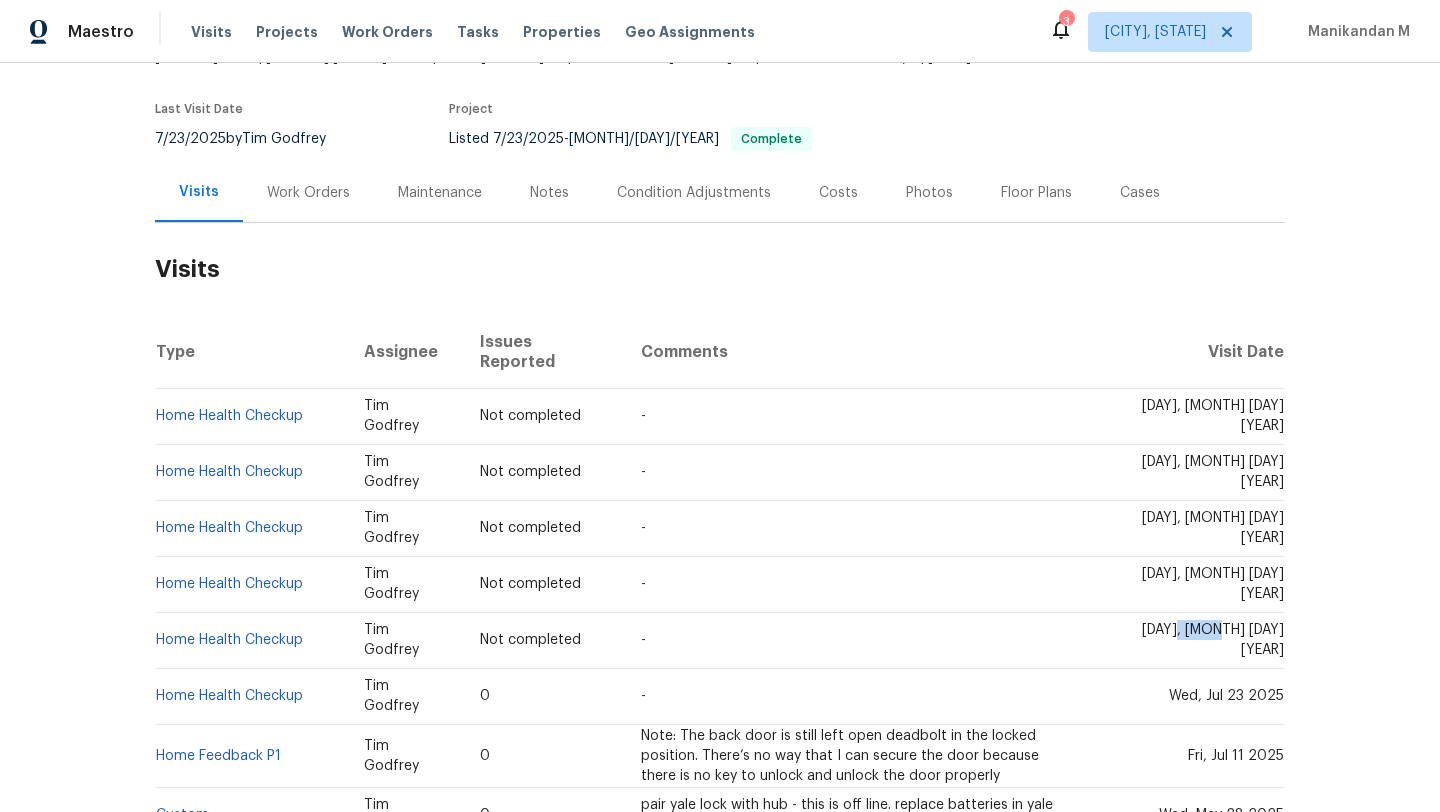copy on "[MONTH] [DAY]" 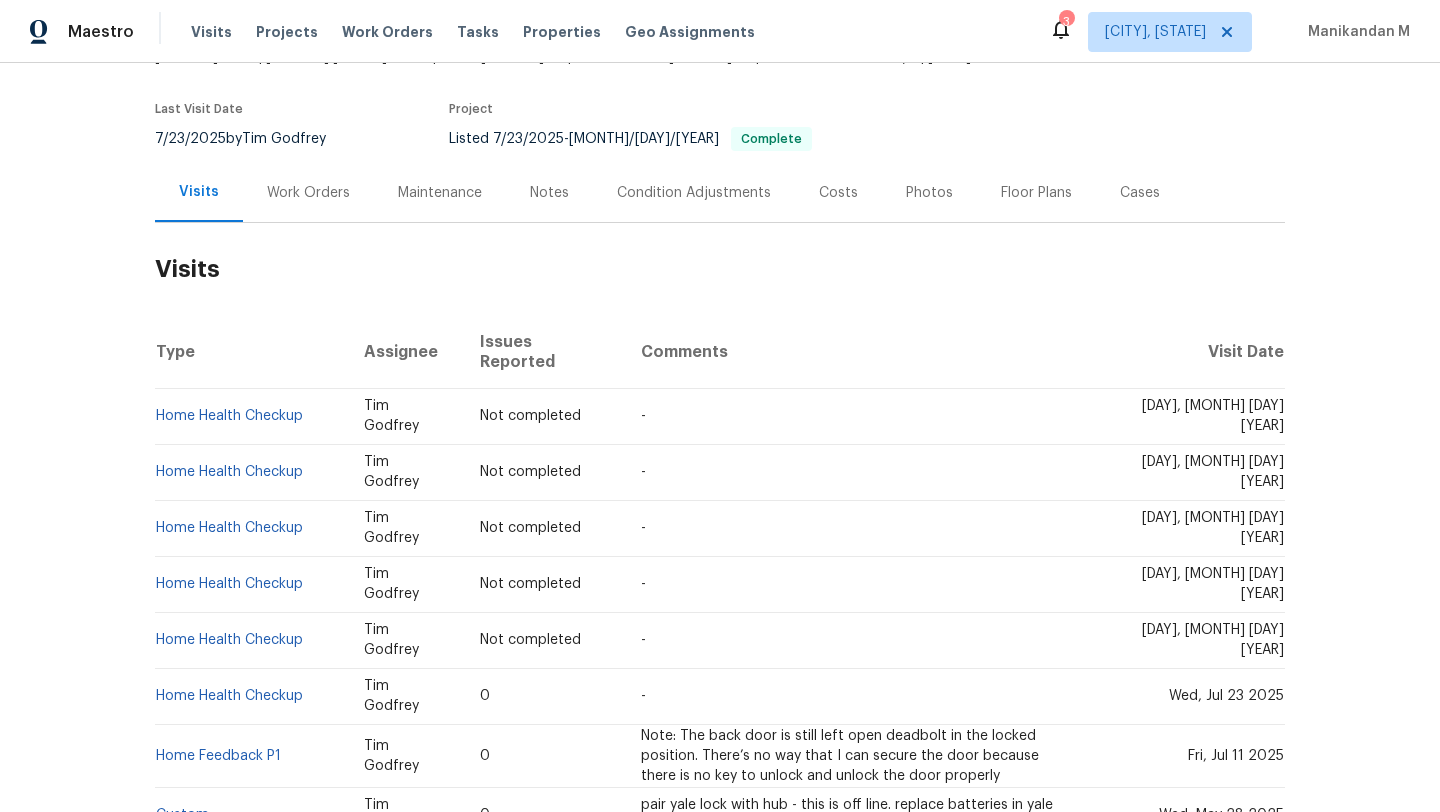 click on "Work Orders" at bounding box center [308, 193] 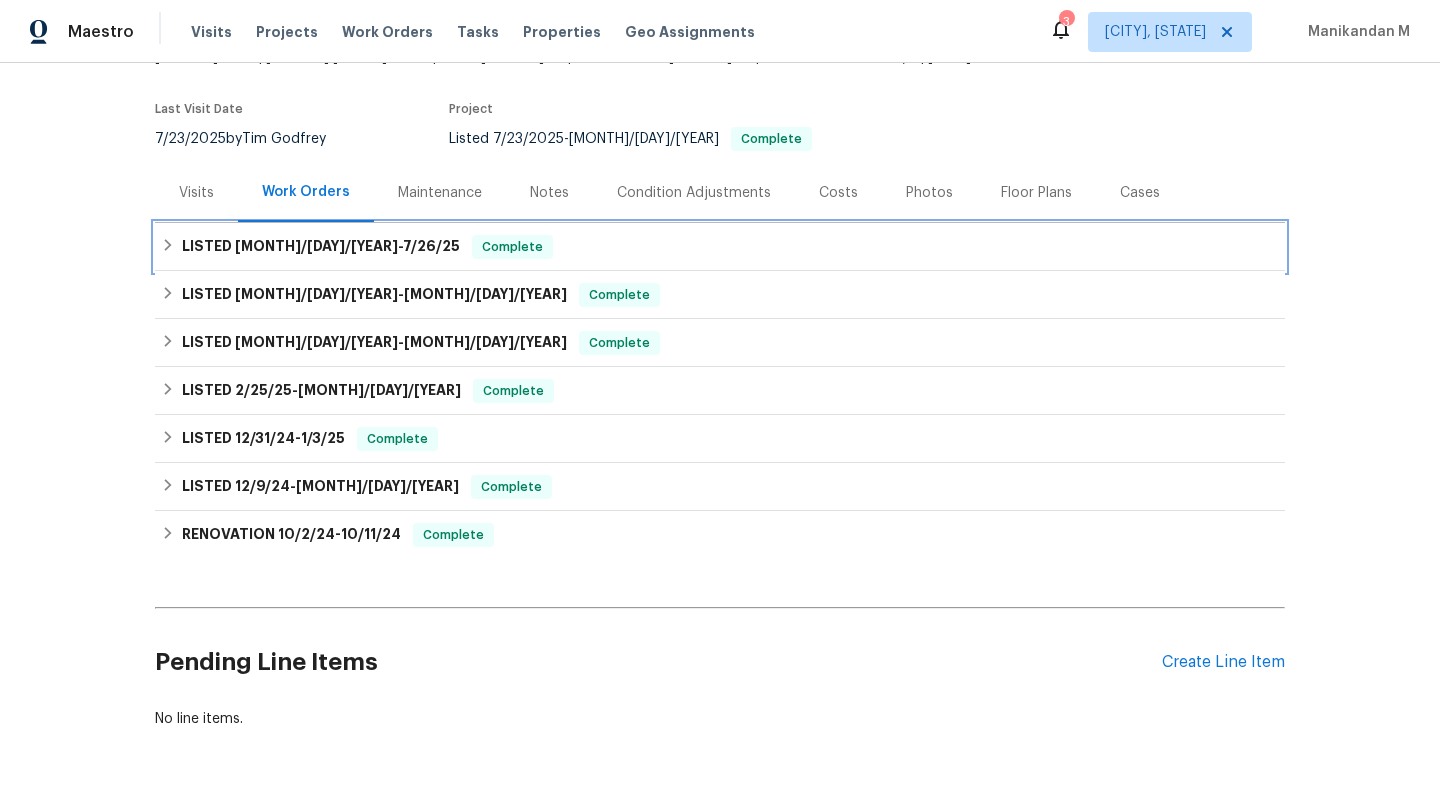 click on "LISTED   [MONTH]/[DAY]/[YEAR]  -  [MONTH]/[DAY]/[YEAR] Complete" at bounding box center (720, 247) 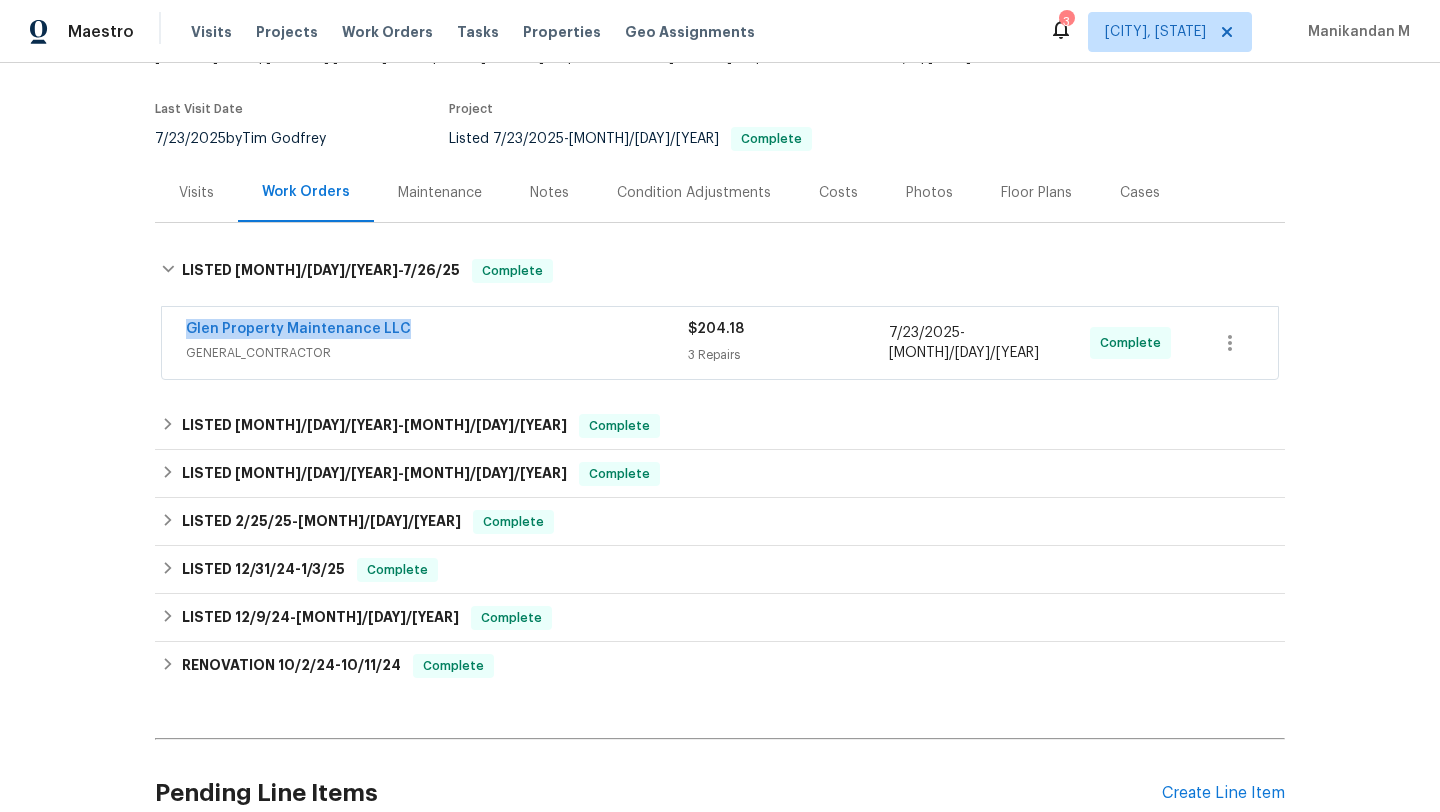 drag, startPoint x: 168, startPoint y: 315, endPoint x: 456, endPoint y: 306, distance: 288.1406 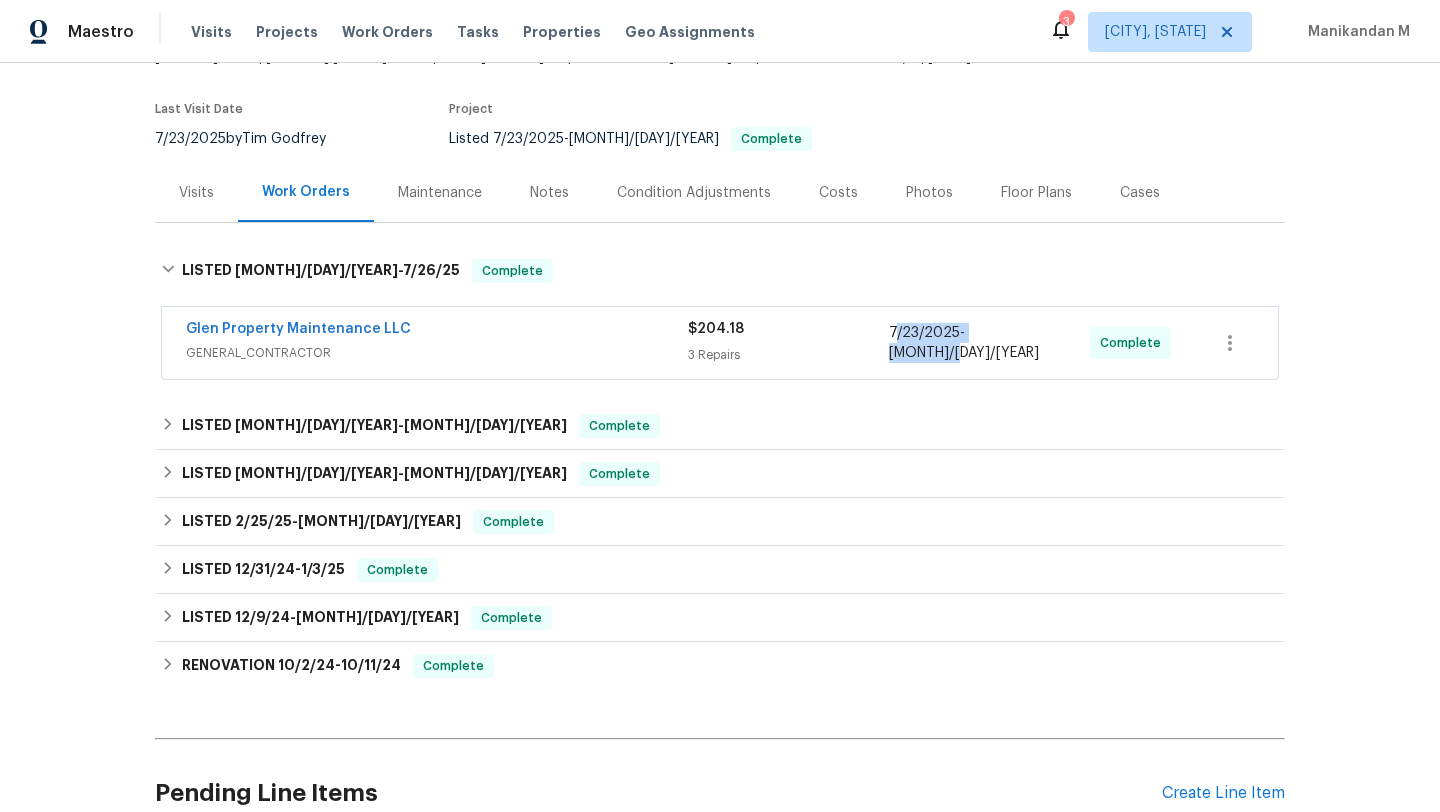 drag, startPoint x: 886, startPoint y: 321, endPoint x: 1036, endPoint y: 322, distance: 150.00333 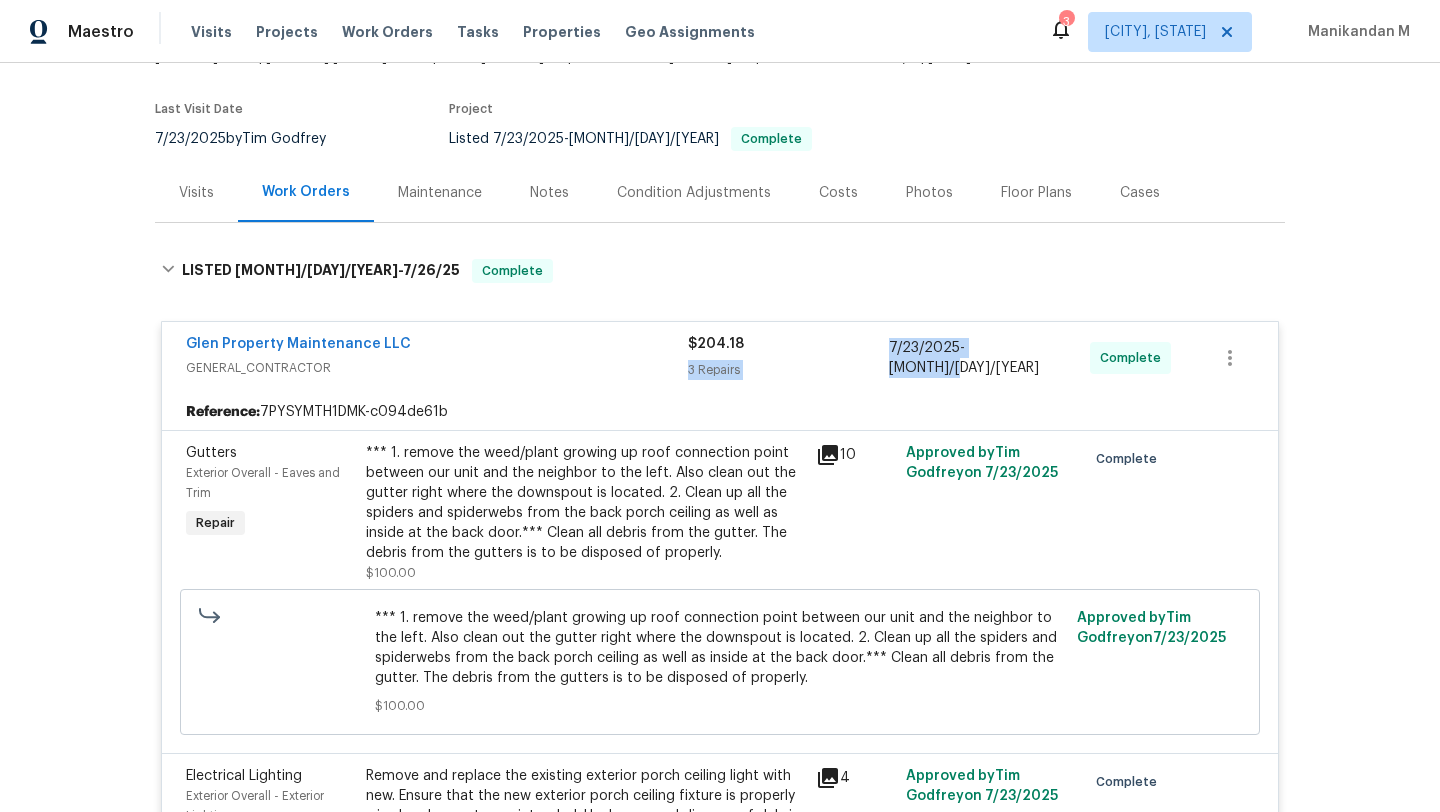 drag, startPoint x: 880, startPoint y: 337, endPoint x: 1028, endPoint y: 339, distance: 148.01352 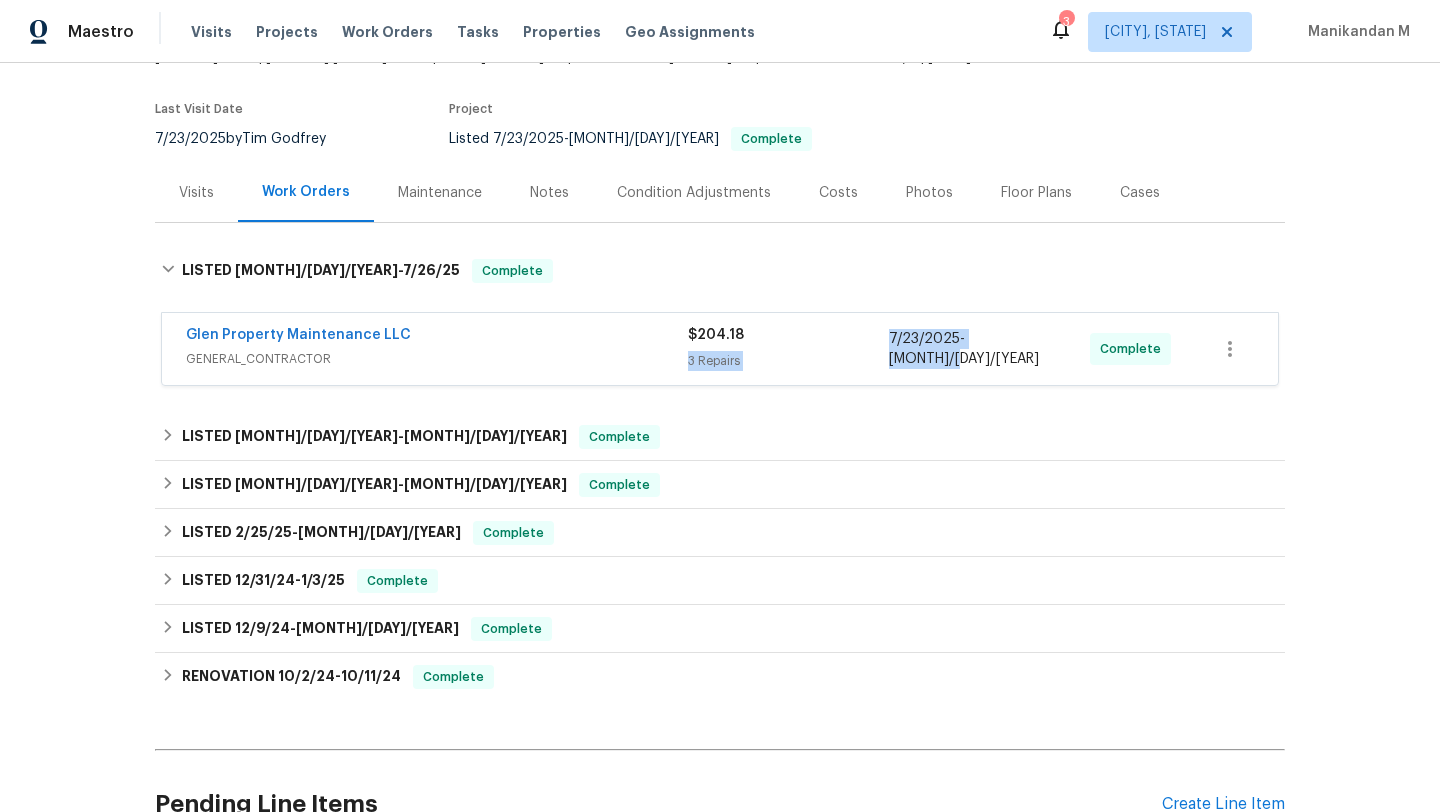 copy on "[NUMBER] Repairs [MONTH]/[DAY]/[YEAR]  -  [MONTH]/[DAY]/[YEAR]" 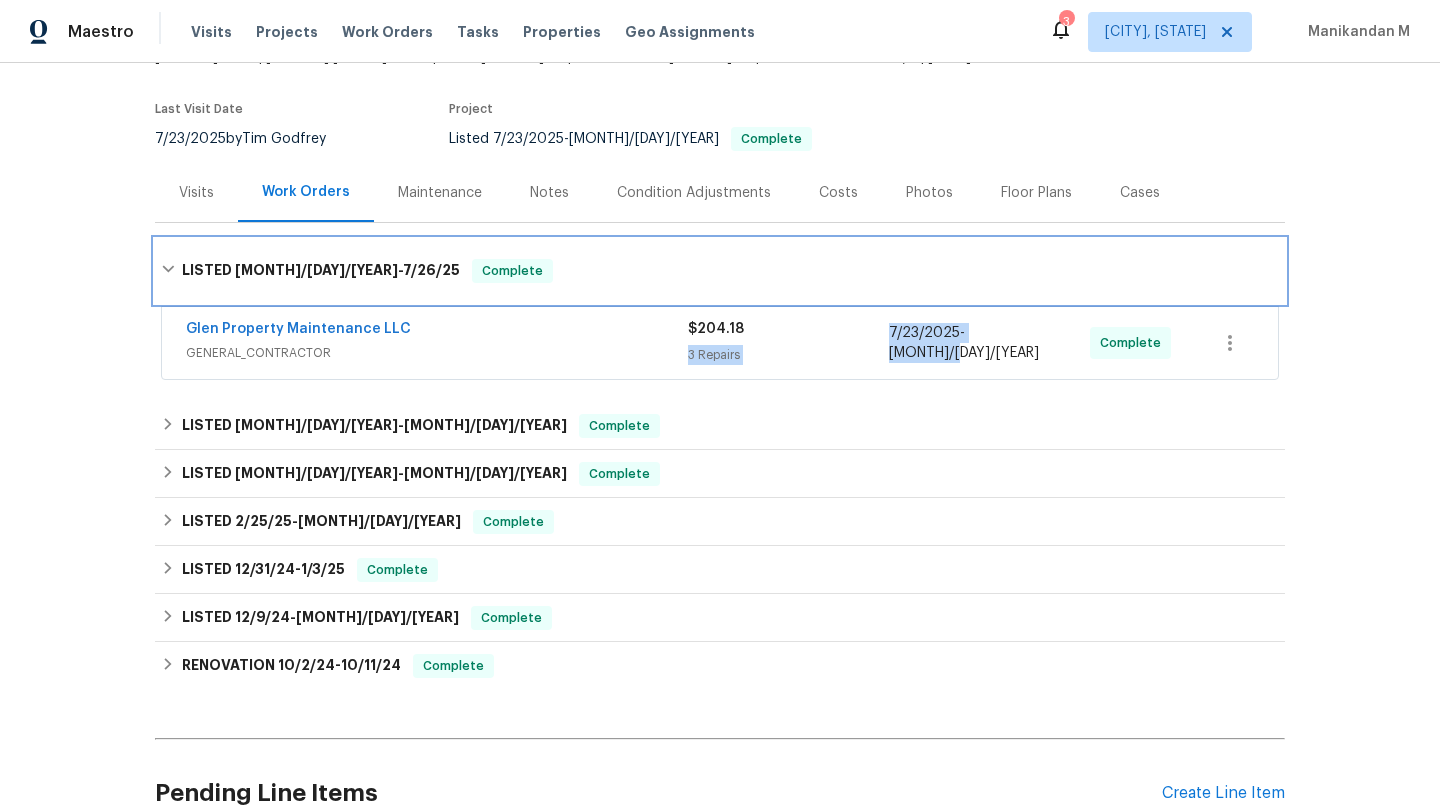 click on "LISTED   [MONTH]/[DAY]/[YEAR]  -  [MONTH]/[DAY]/[YEAR] Complete" at bounding box center [720, 271] 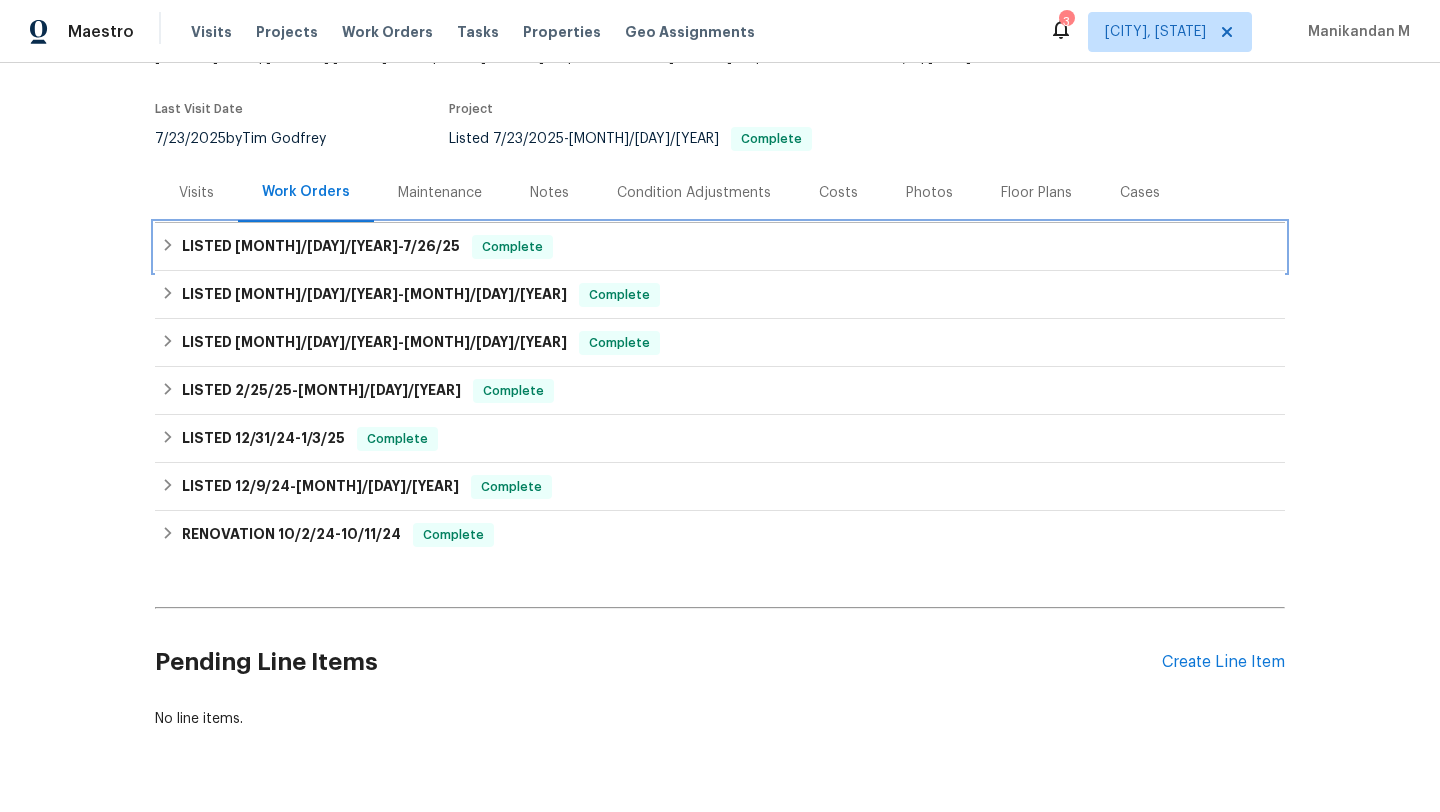click on "LISTED   [MONTH]/[DAY]/[YEAR]  -  [MONTH]/[DAY]/[YEAR] Complete" at bounding box center [720, 247] 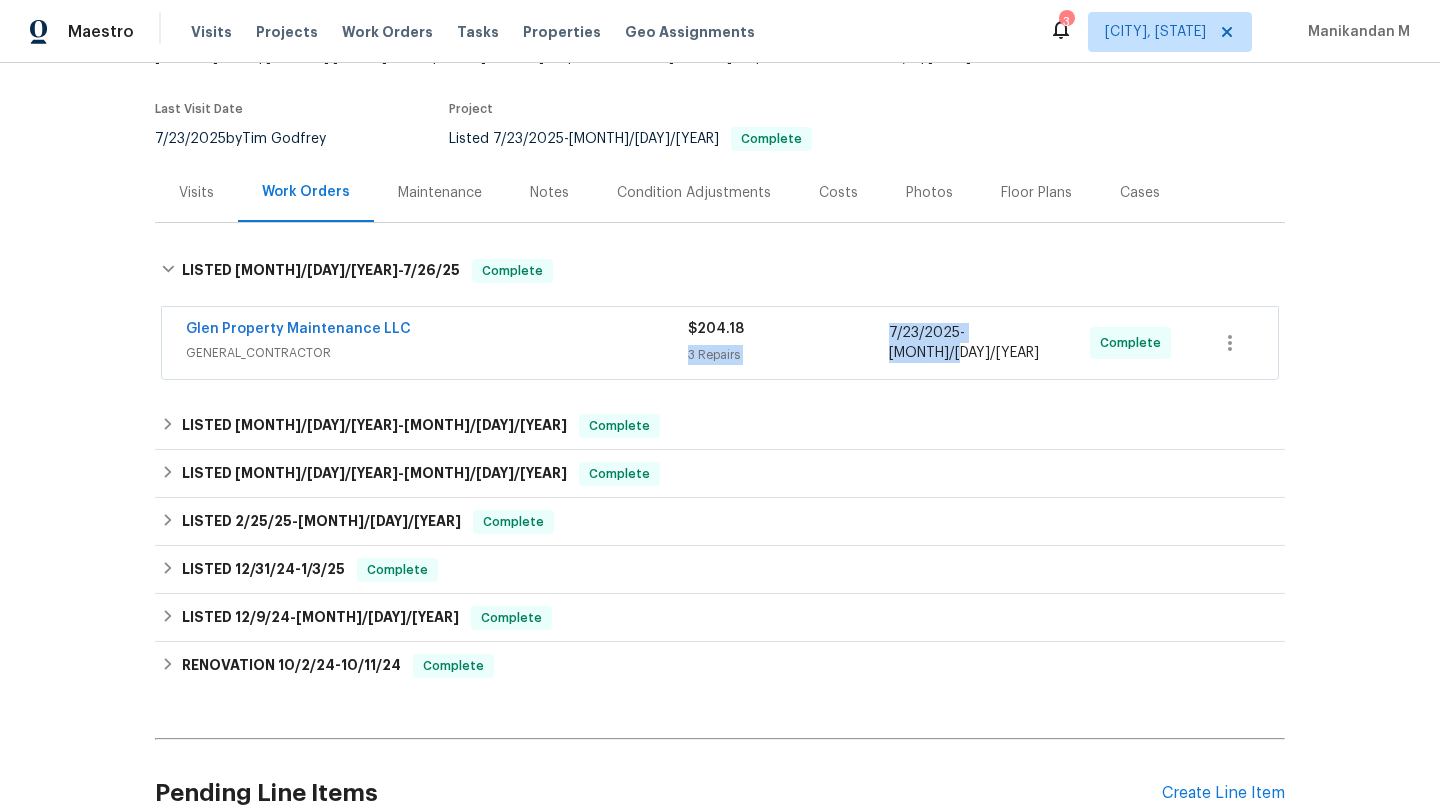 click on "[MONTH]/[DAY]/[YEAR]  -  [MONTH]/[DAY]/[YEAR]" at bounding box center [989, 343] 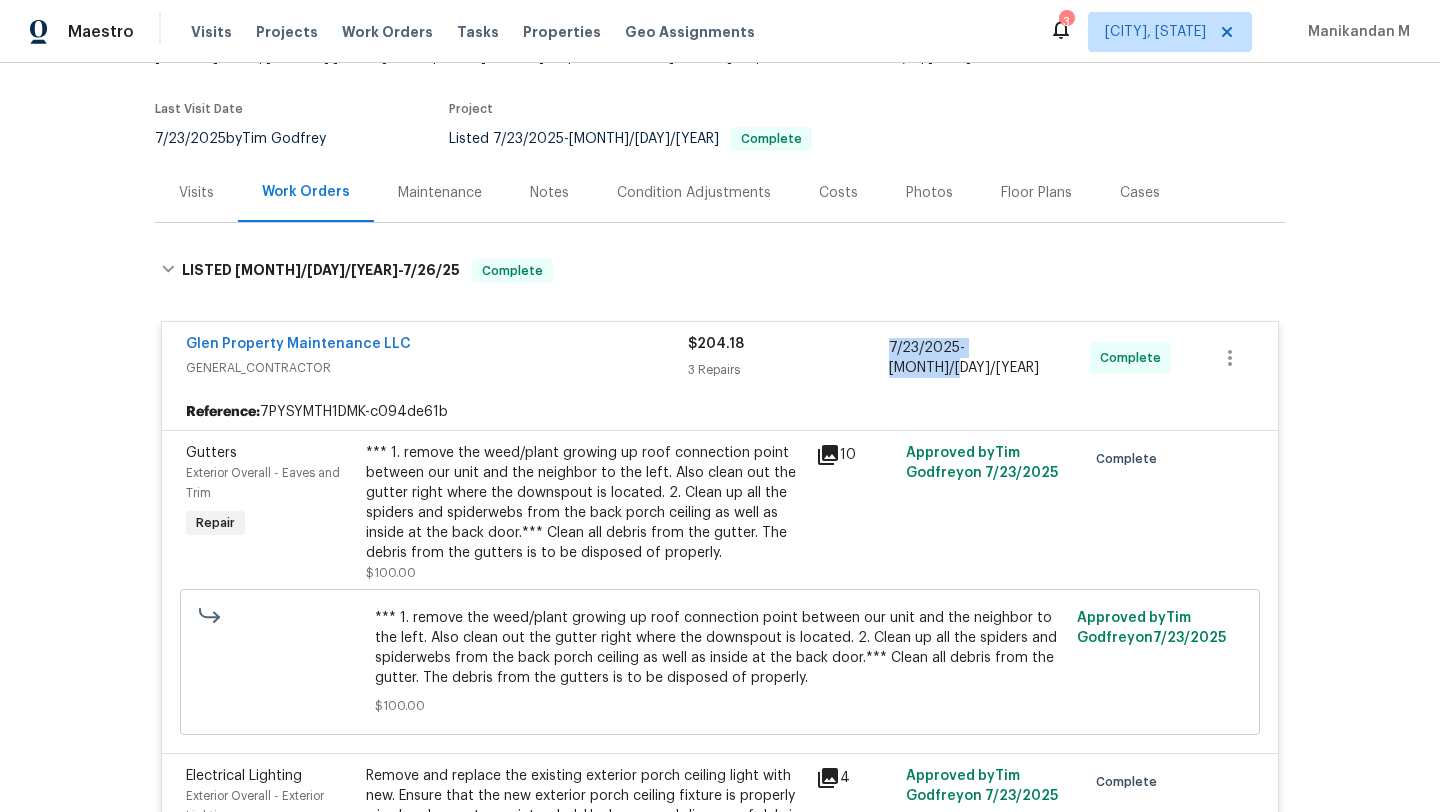 drag, startPoint x: 879, startPoint y: 340, endPoint x: 1023, endPoint y: 336, distance: 144.05554 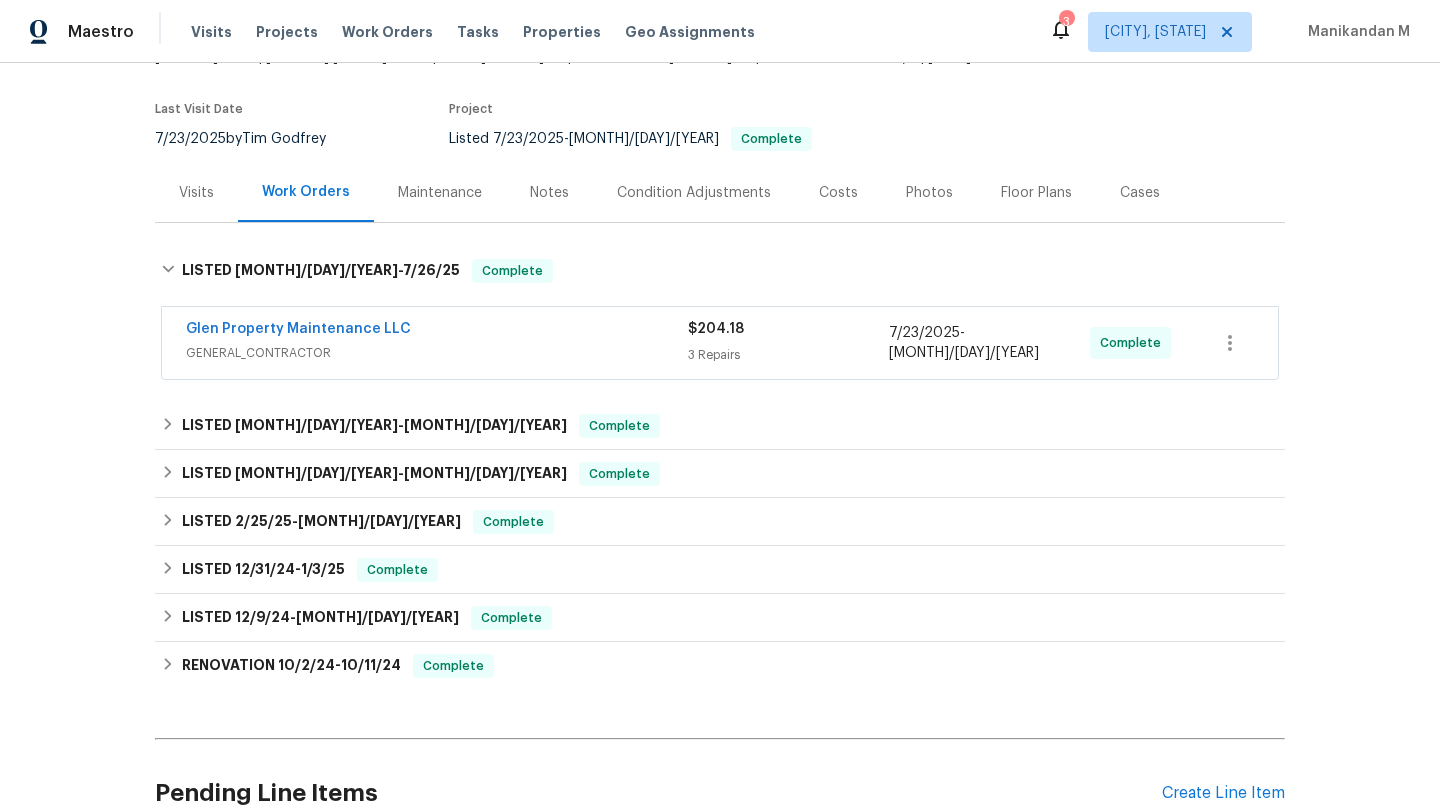 click on "Cases" at bounding box center (1140, 192) 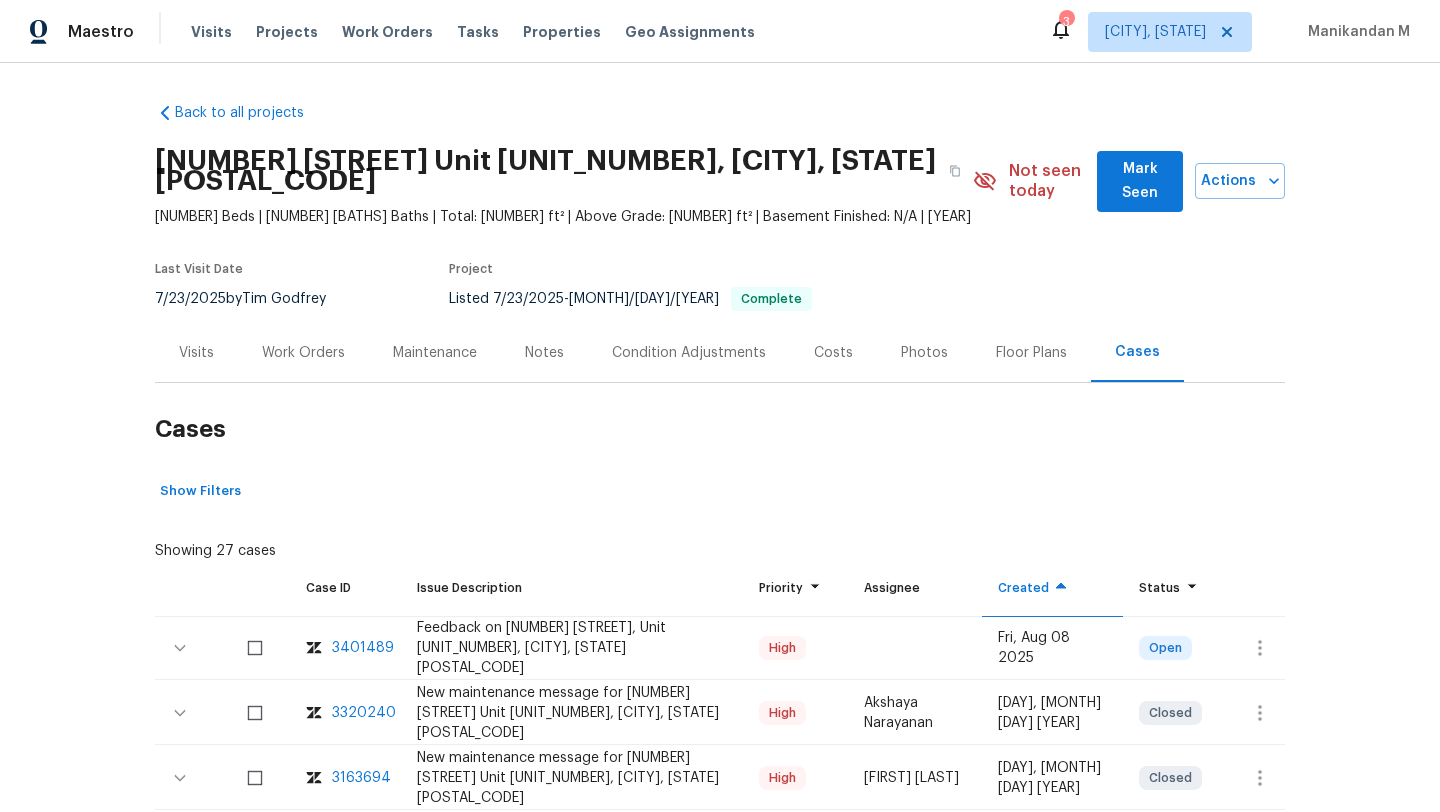 scroll, scrollTop: 85, scrollLeft: 0, axis: vertical 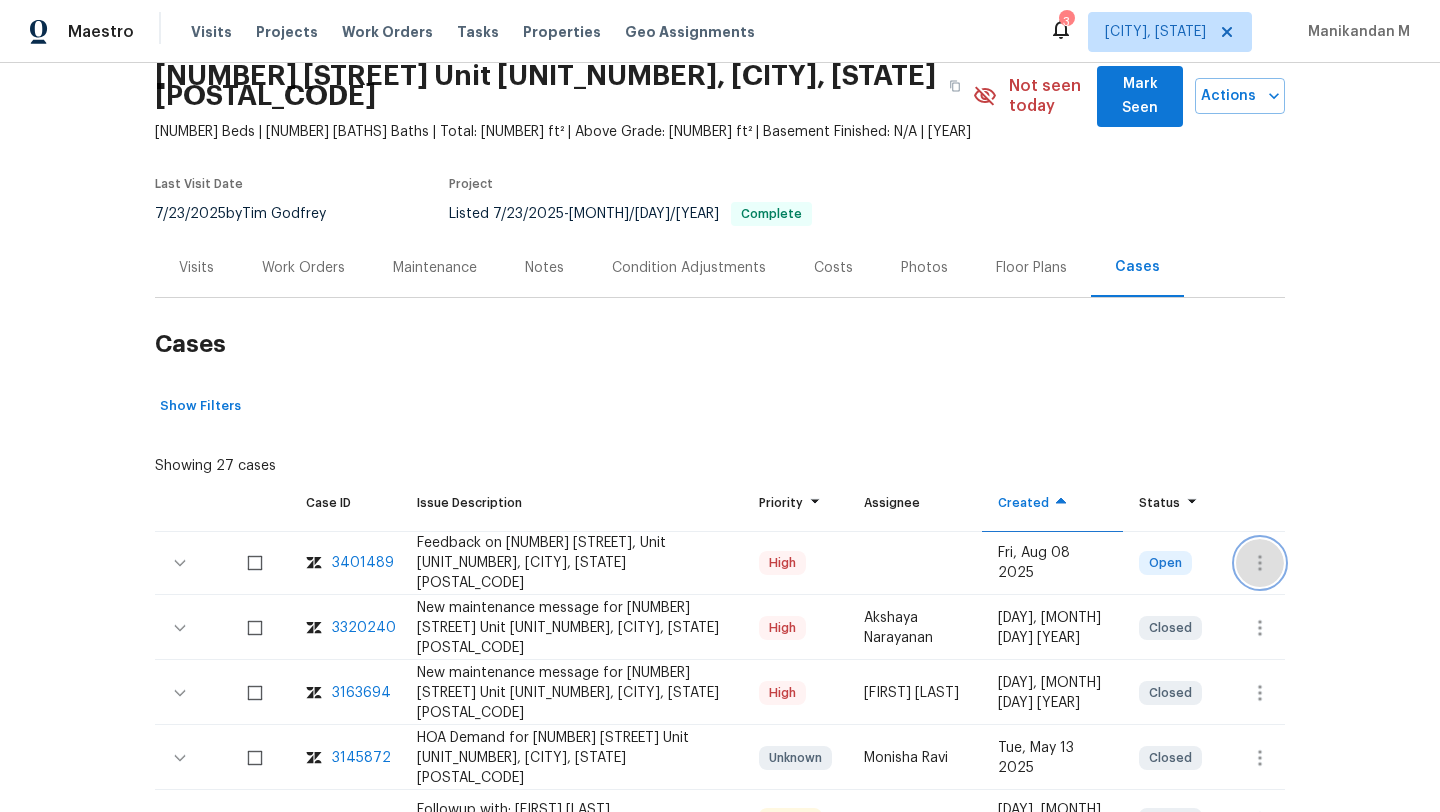 click at bounding box center [1260, 563] 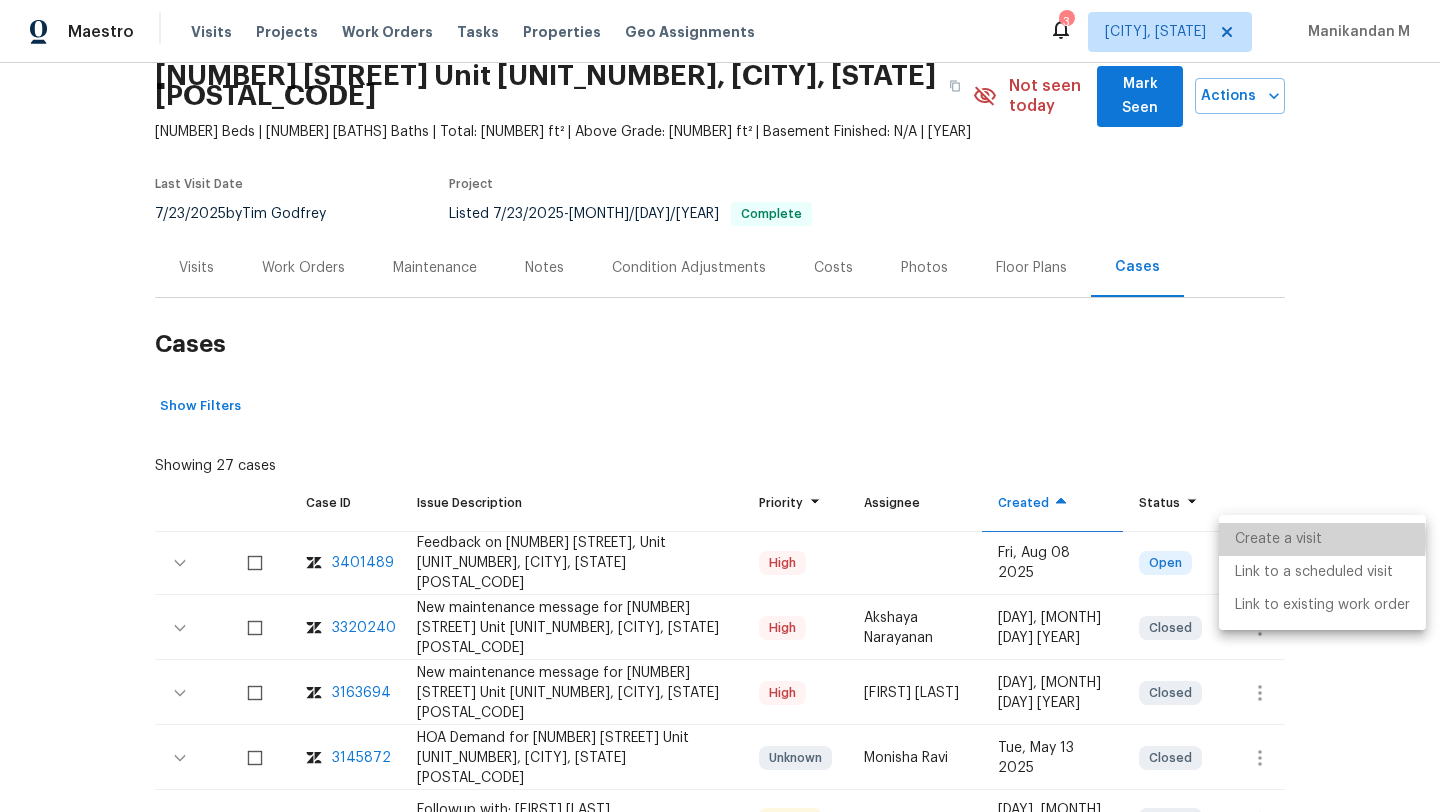 click on "Create a visit" at bounding box center (1322, 539) 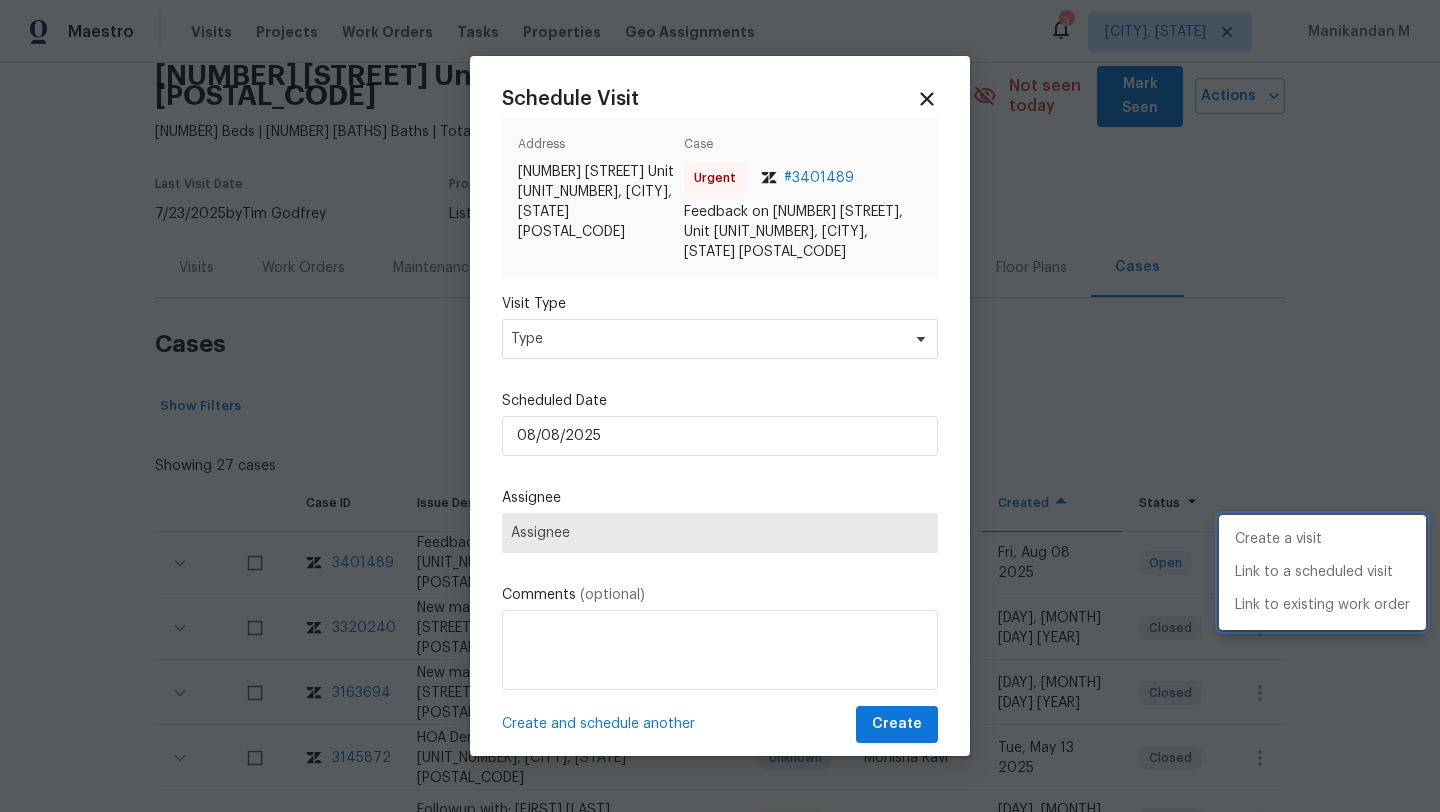 click at bounding box center [720, 406] 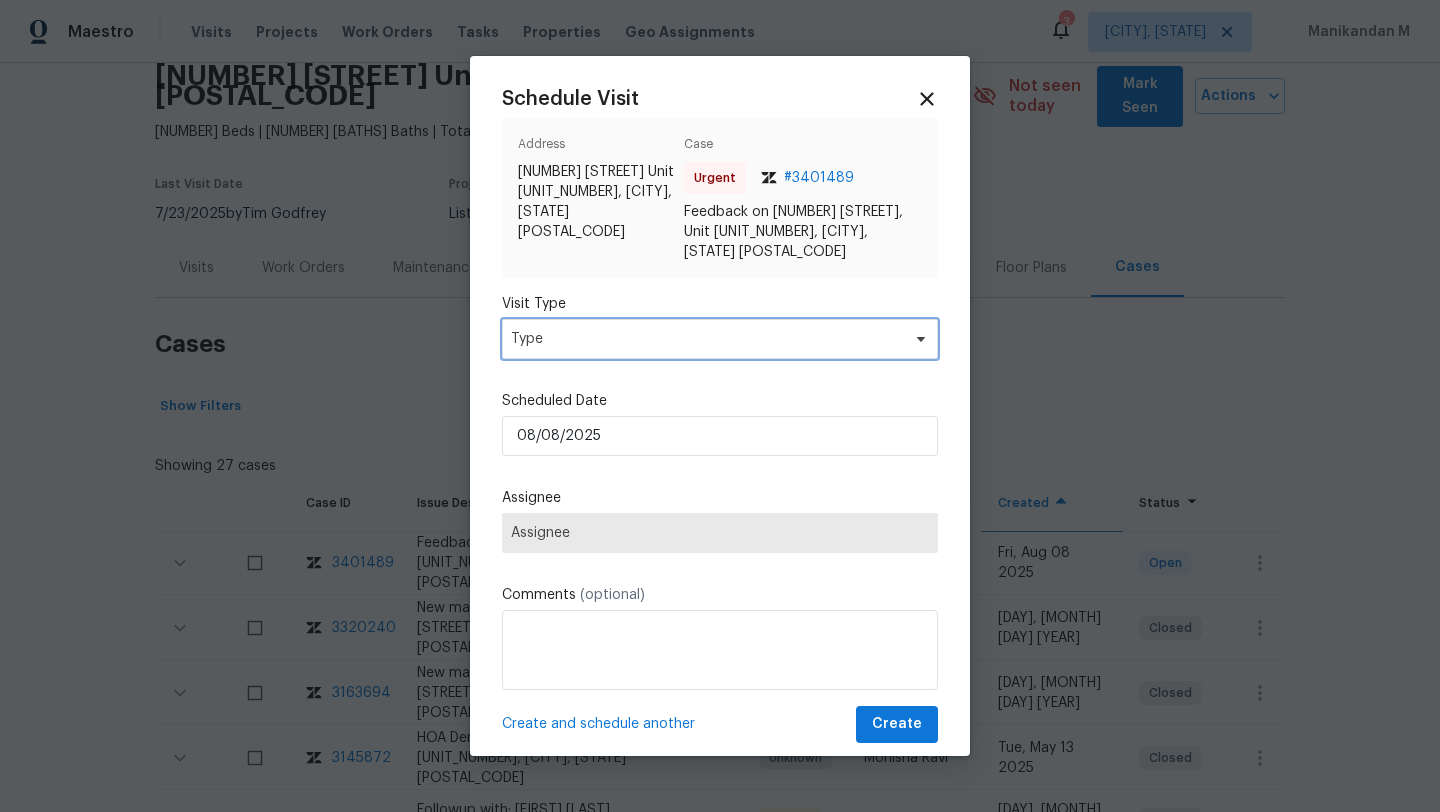 click on "Type" at bounding box center [720, 339] 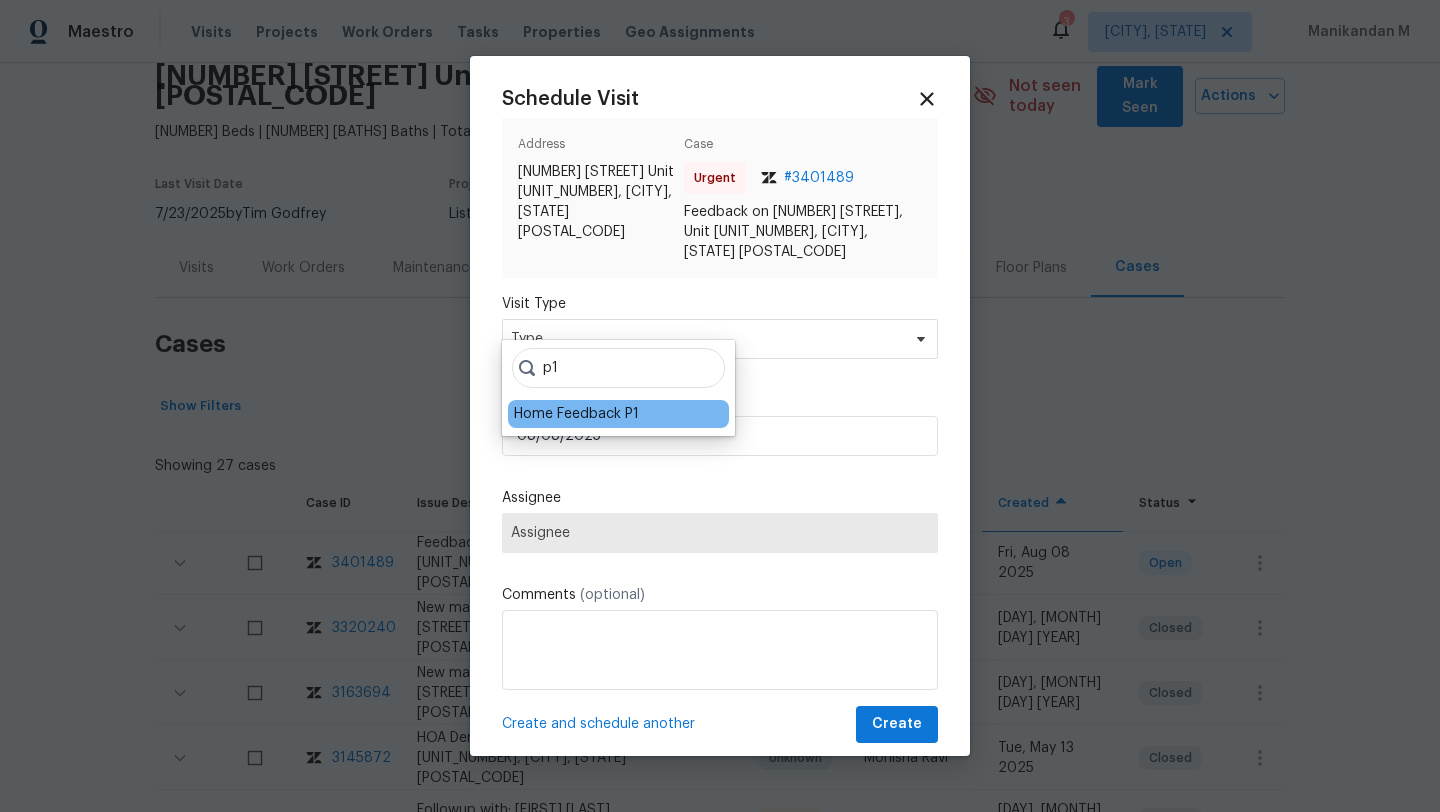 type on "p1" 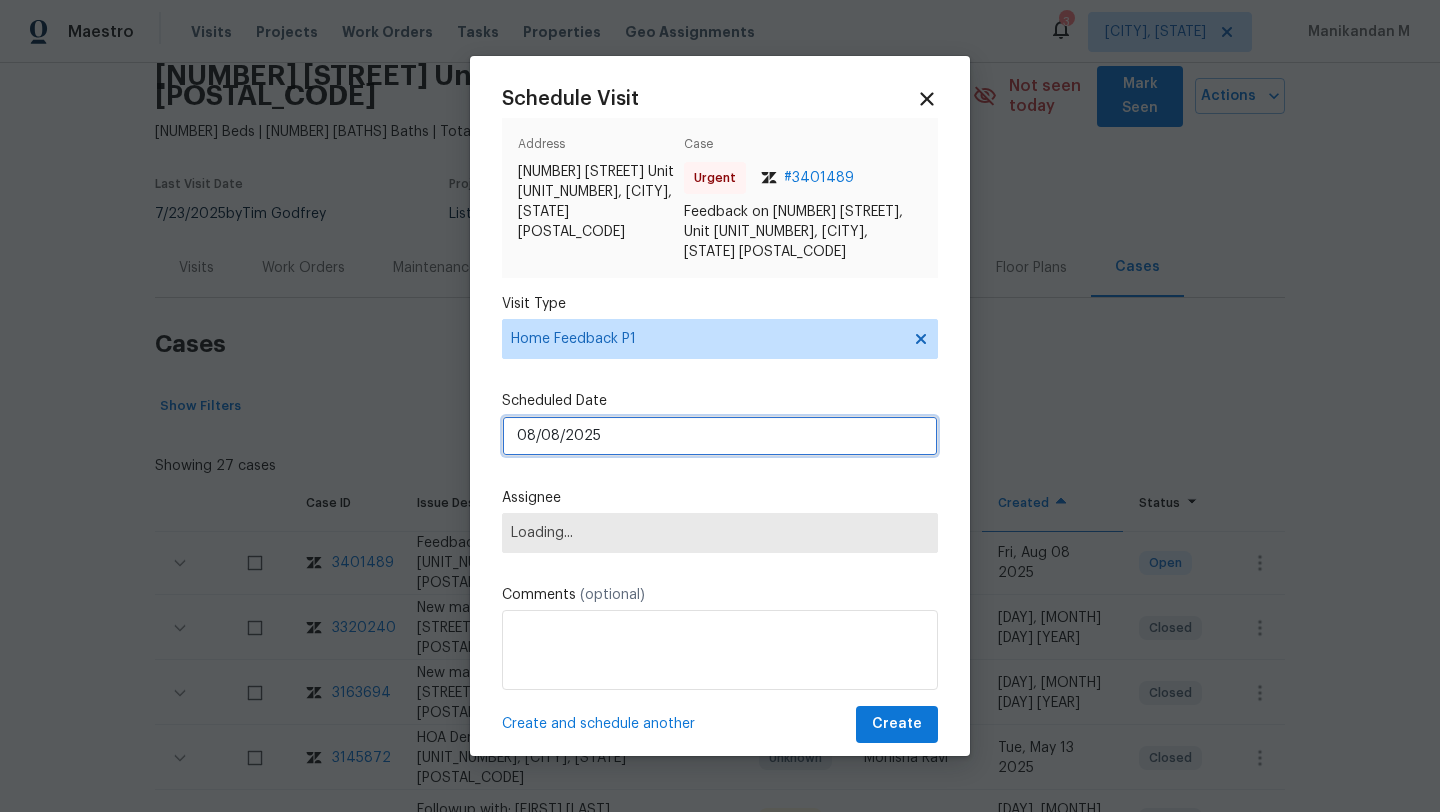 click on "08/08/2025" at bounding box center (720, 436) 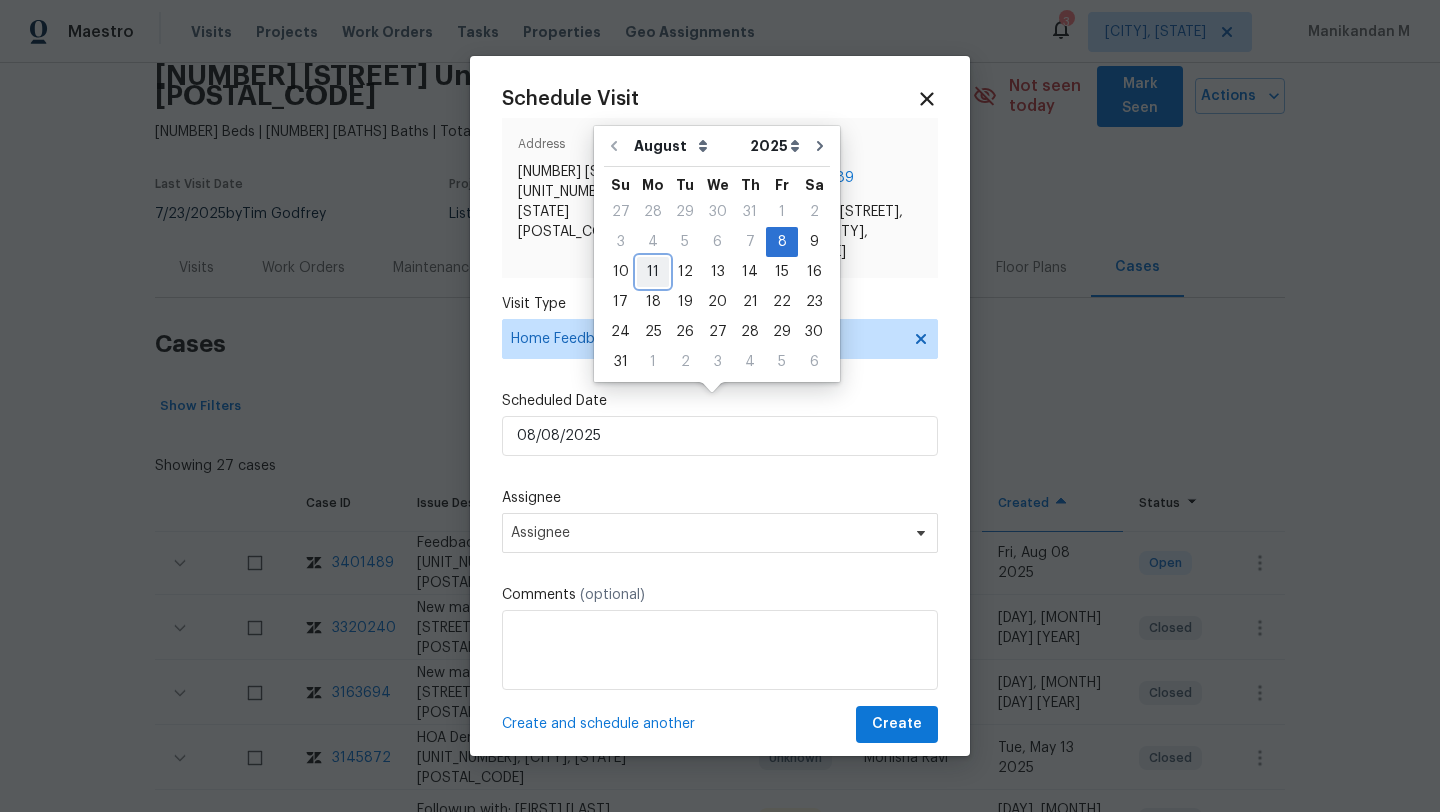 click on "11" at bounding box center [653, 272] 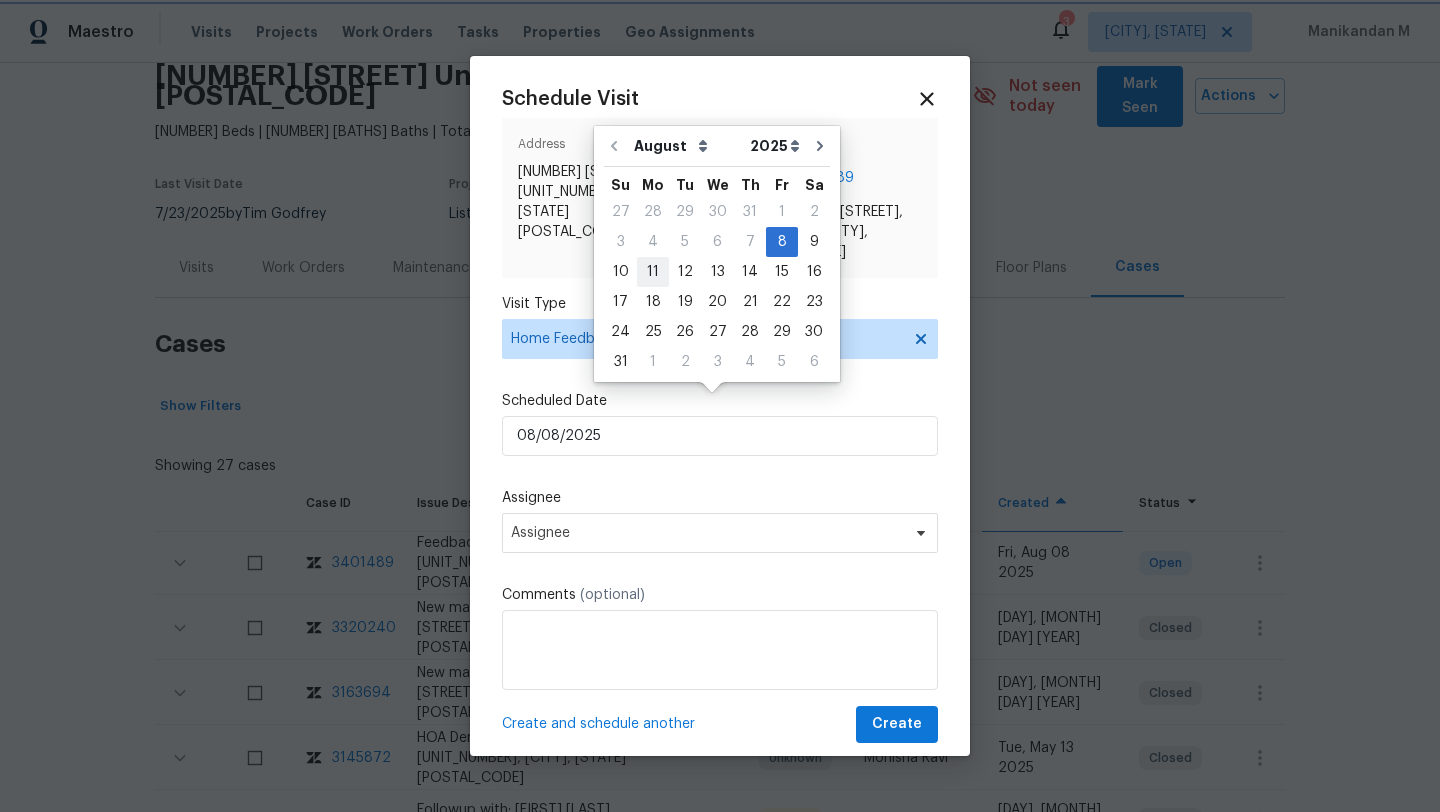 type on "11/08/2025" 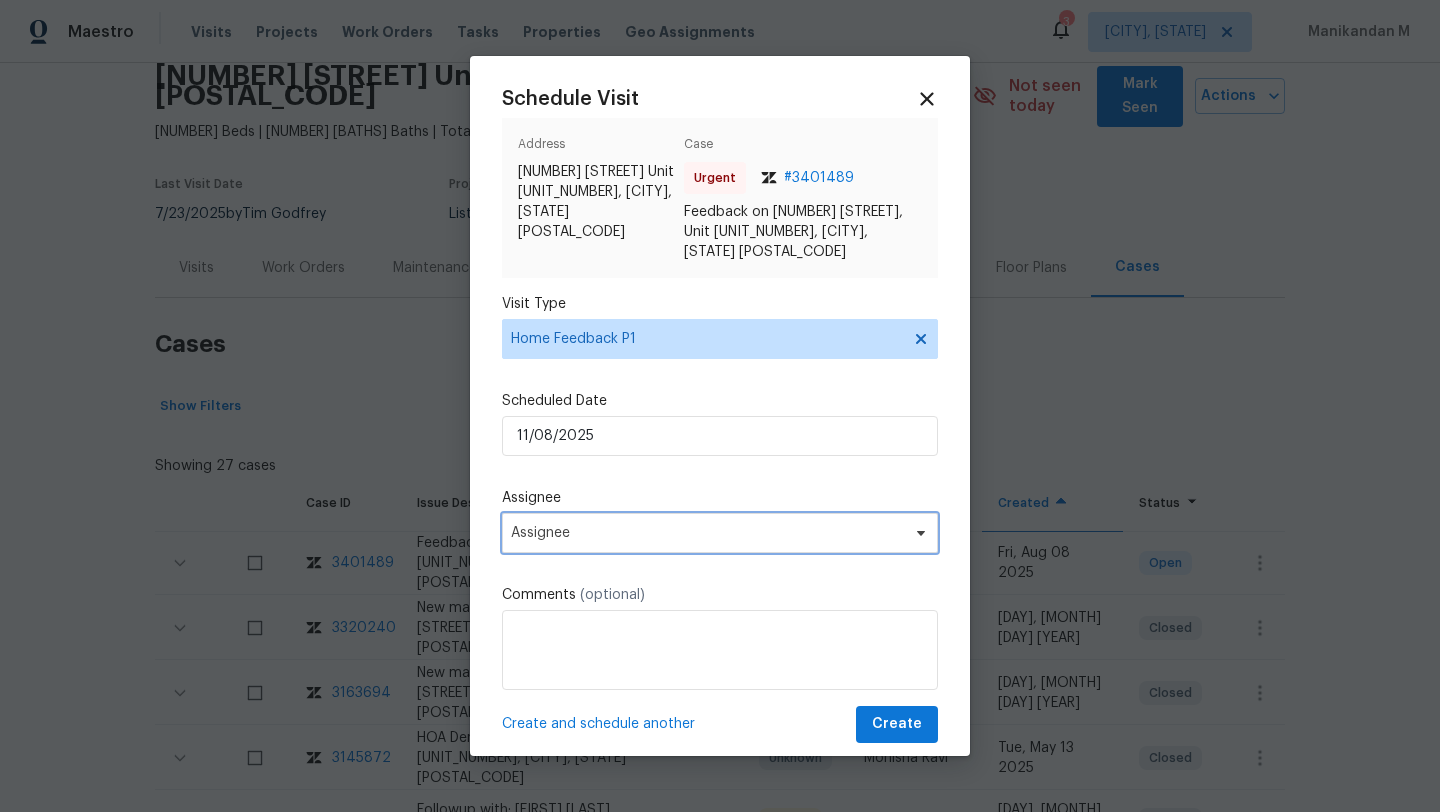 click on "Assignee" at bounding box center [720, 533] 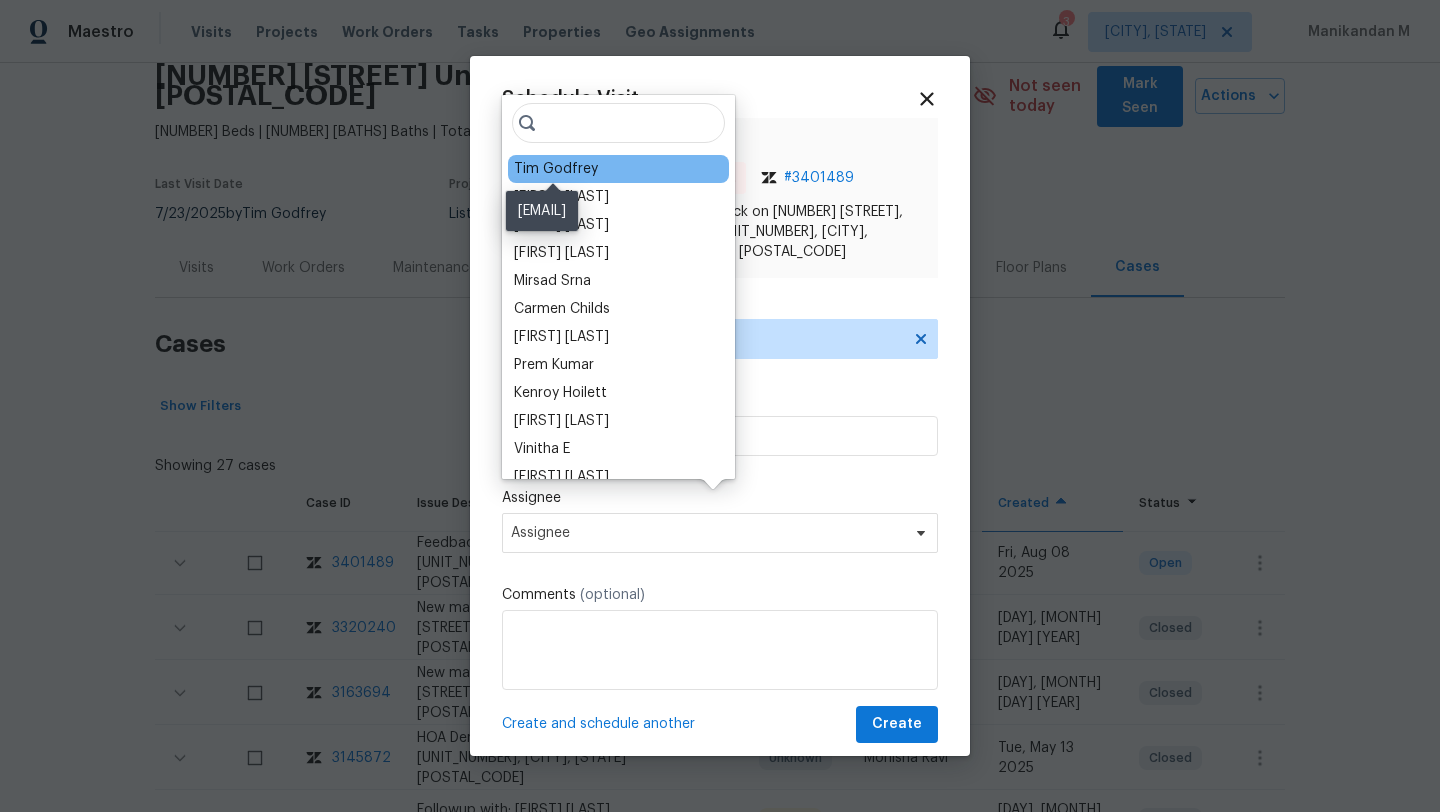 click on "Tim Godfrey" at bounding box center [556, 169] 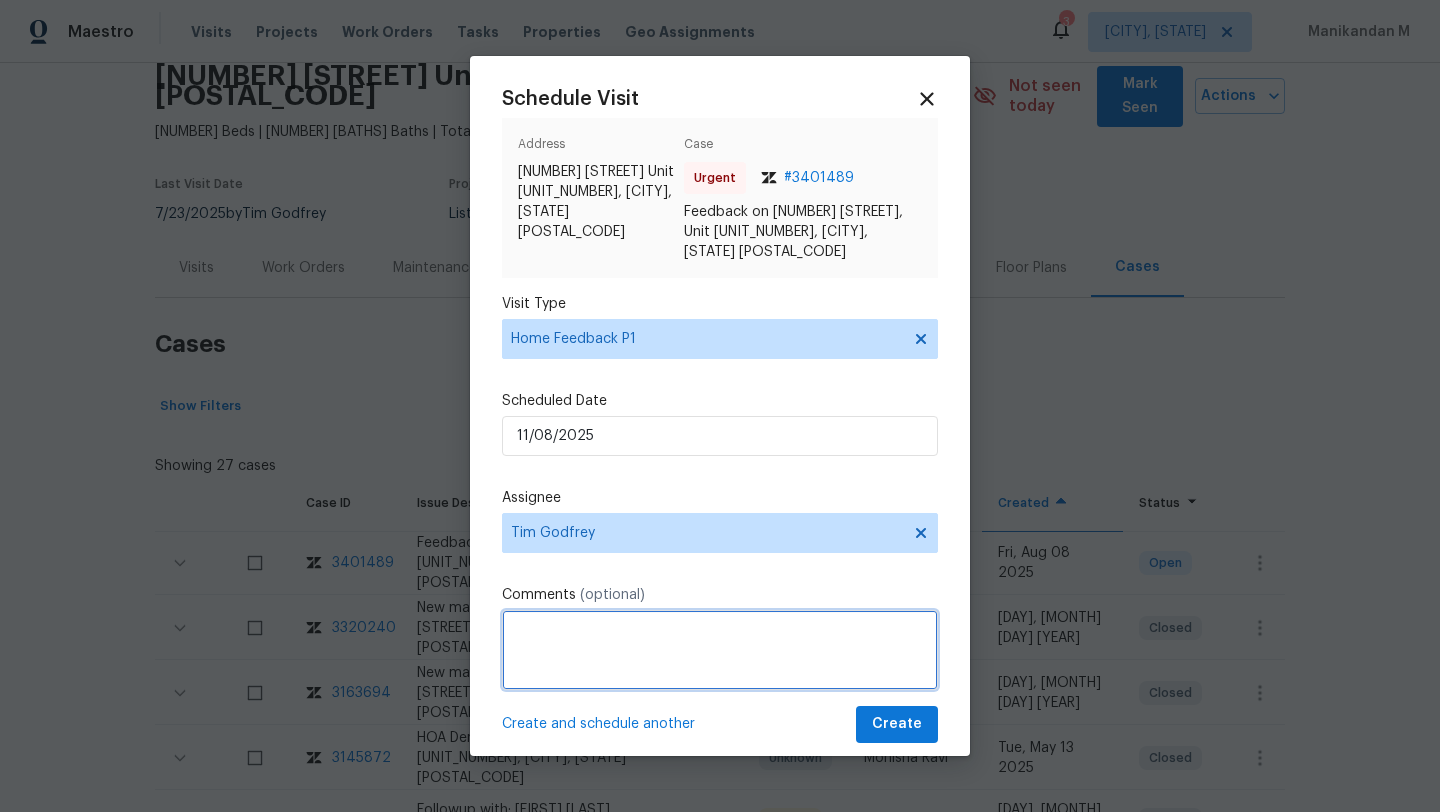 click at bounding box center (720, 650) 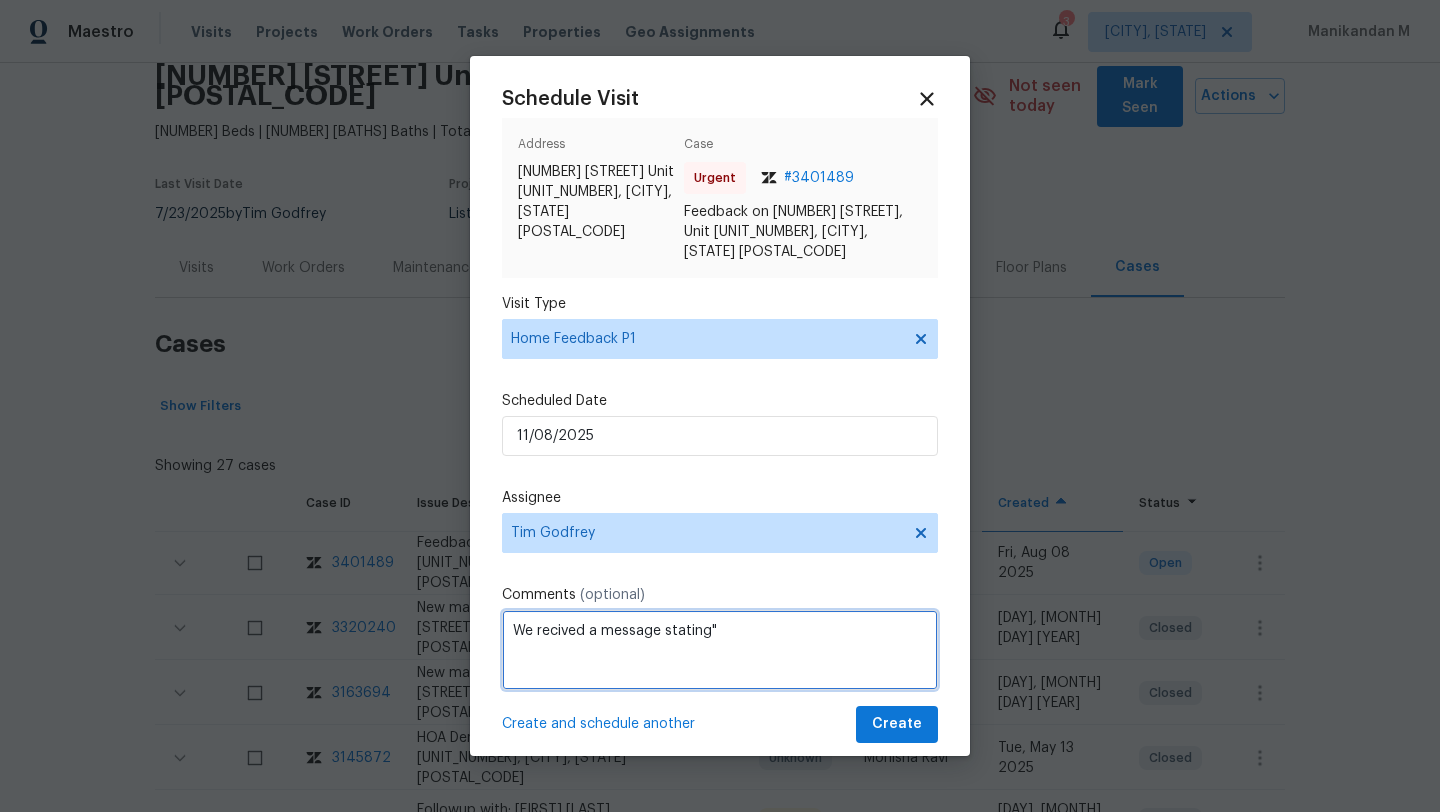 paste on "AGENT TRIED TO LOCK HOME BUT WAS UNABLE TO LOCK IT, JUST CLOSED AND PRESSED CHECKMARK BUT STATES HE DIDNT MADE SURE IT WAS, HE LEFT" 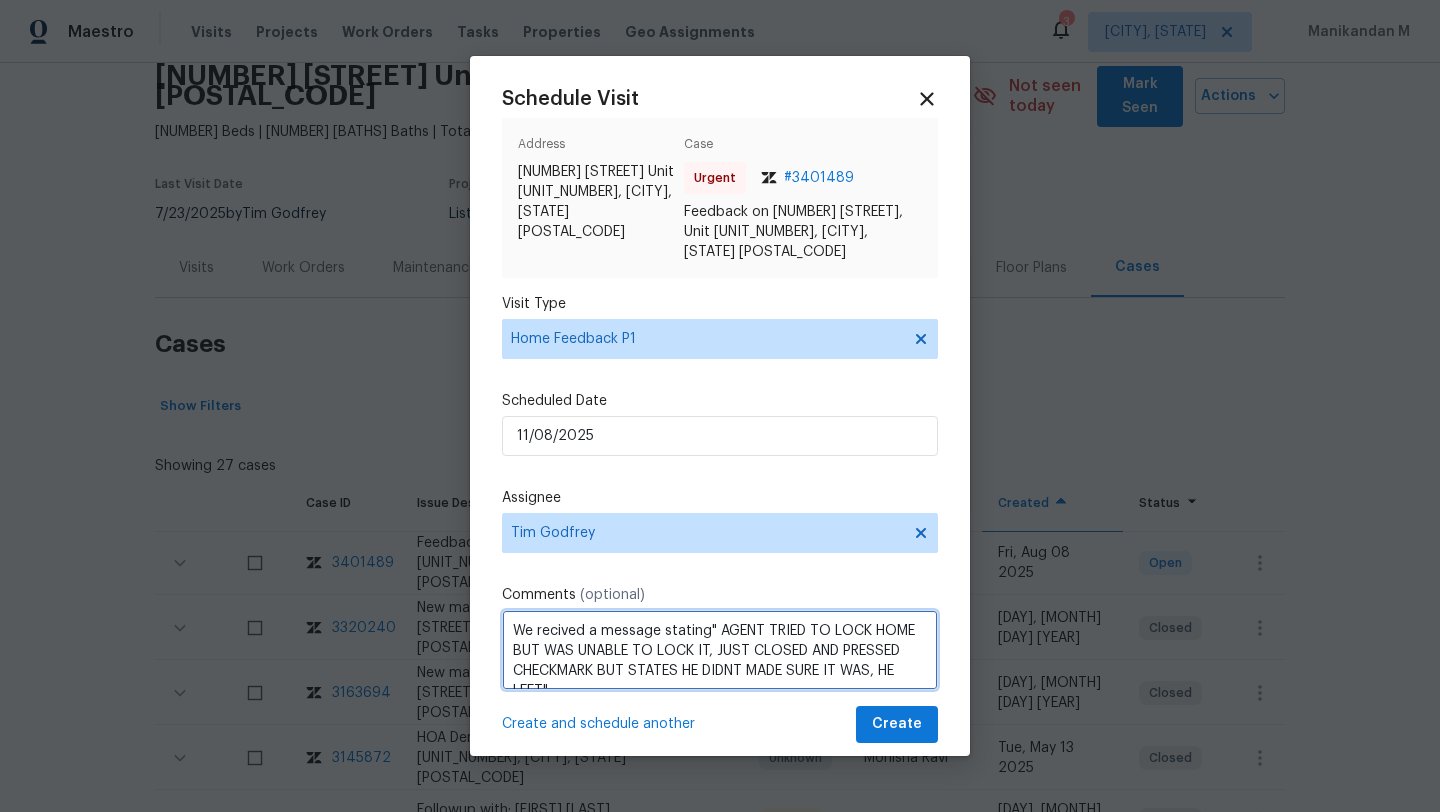 scroll, scrollTop: 9, scrollLeft: 0, axis: vertical 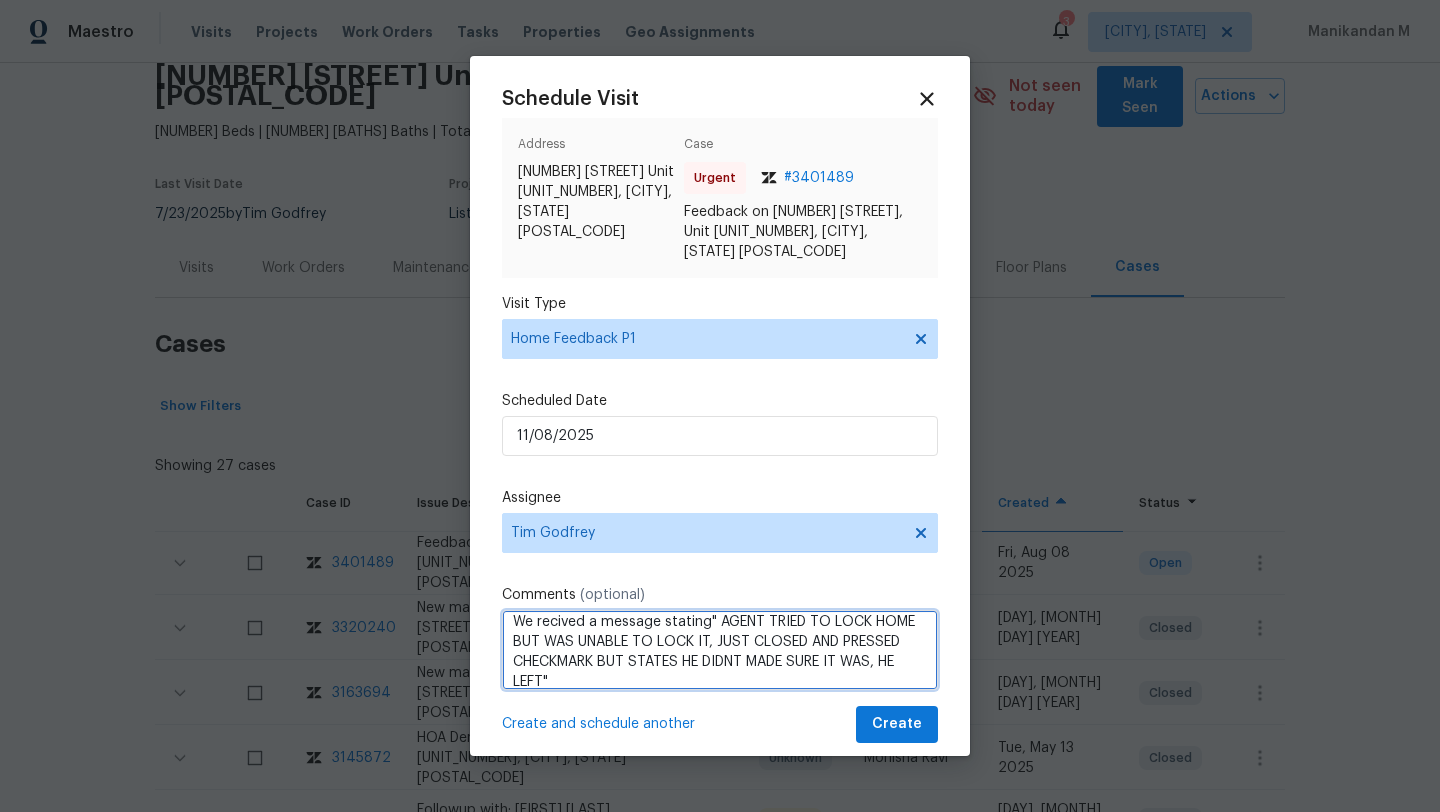 paste on "Kindly complete the visit and update if any WO needs to be created. Thank you" 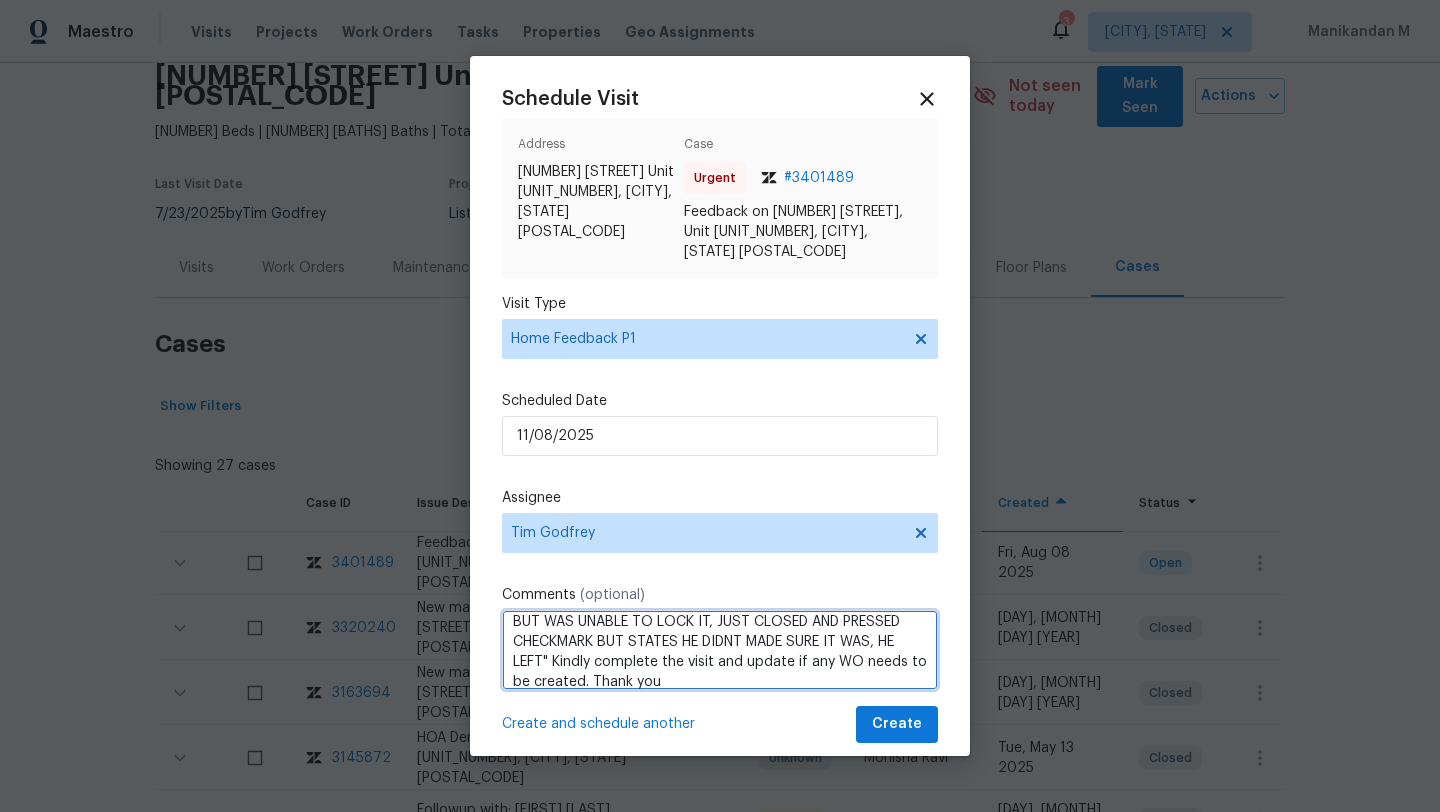 scroll, scrollTop: 42, scrollLeft: 0, axis: vertical 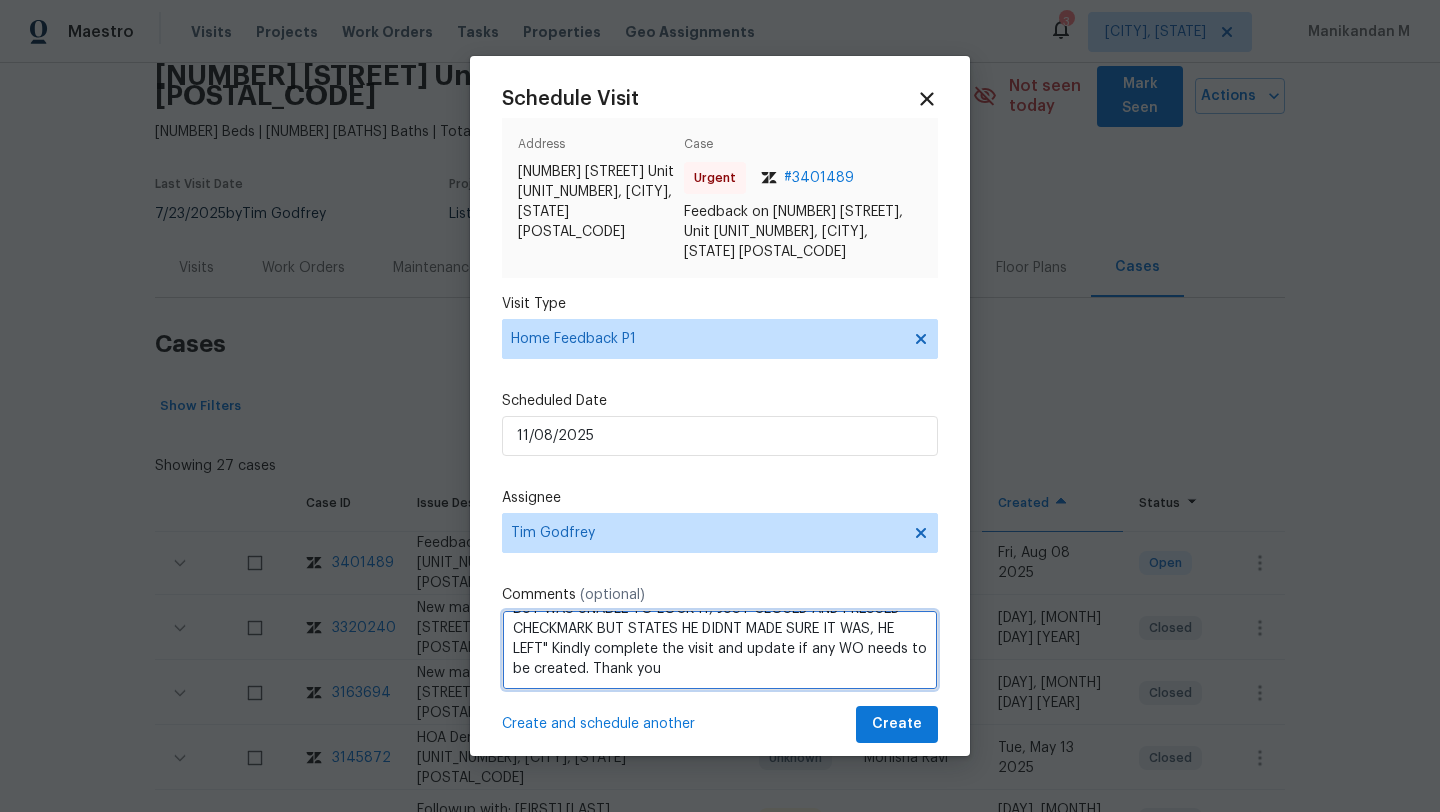 type on "We recived a message stating" AGENT TRIED TO LOCK HOME BUT WAS UNABLE TO LOCK IT, JUST CLOSED AND PRESSED CHECKMARK BUT STATES HE DIDNT MADE SURE IT WAS, HE LEFT" Kindly complete the visit and update if any WO needs to be created. Thank you" 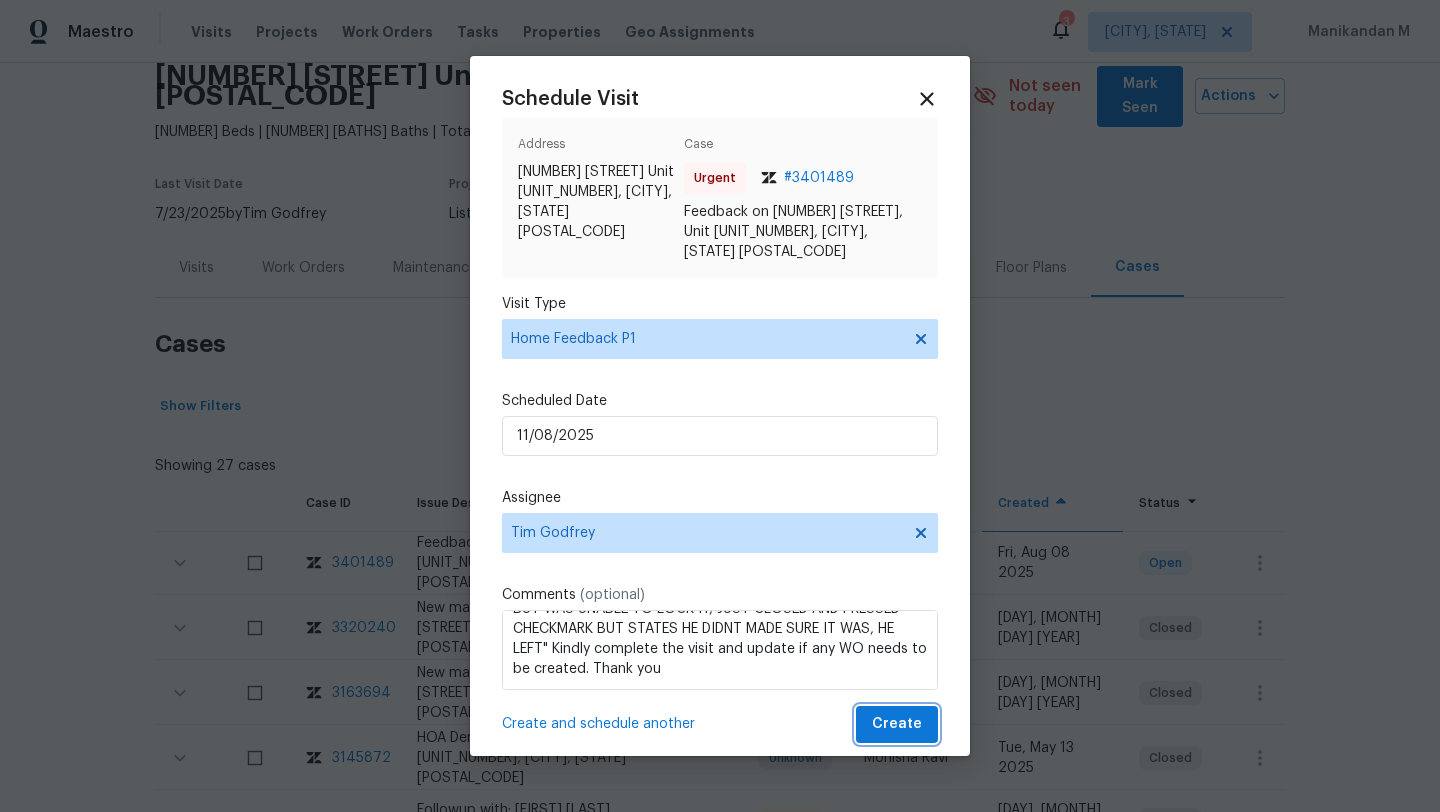 click on "Create" at bounding box center [897, 724] 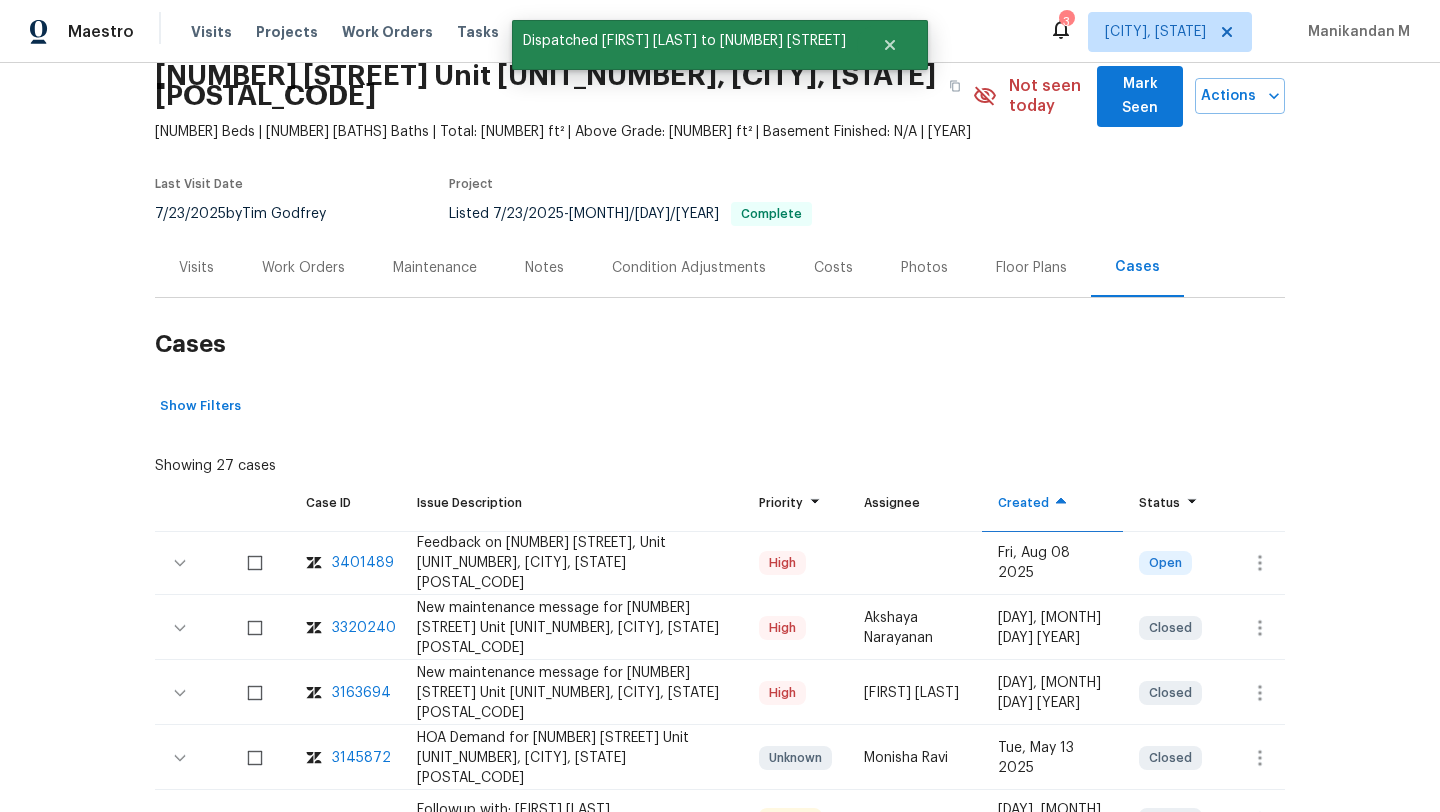 click on "Visits" at bounding box center (196, 268) 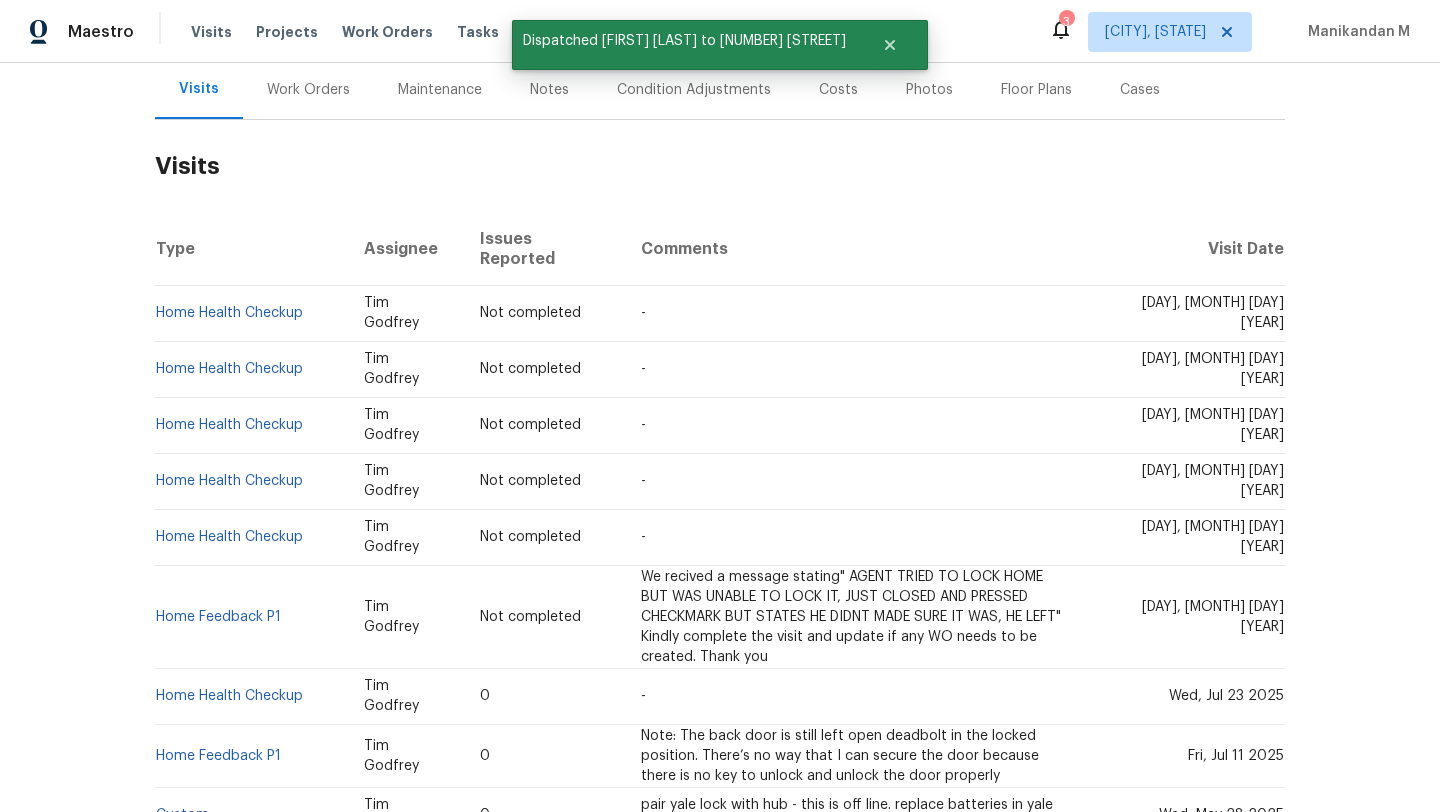 scroll, scrollTop: 265, scrollLeft: 0, axis: vertical 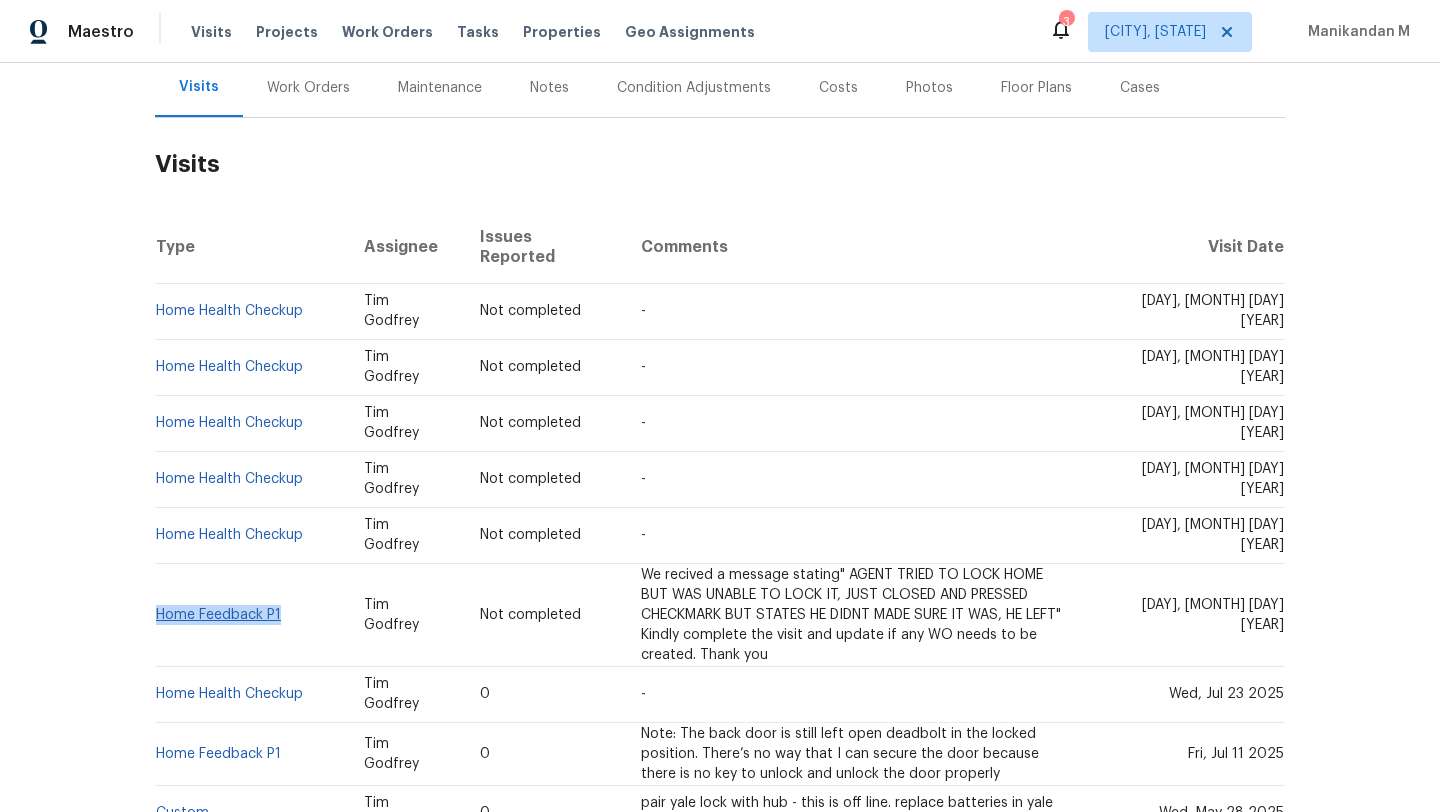 drag, startPoint x: 292, startPoint y: 585, endPoint x: 149, endPoint y: 584, distance: 143.0035 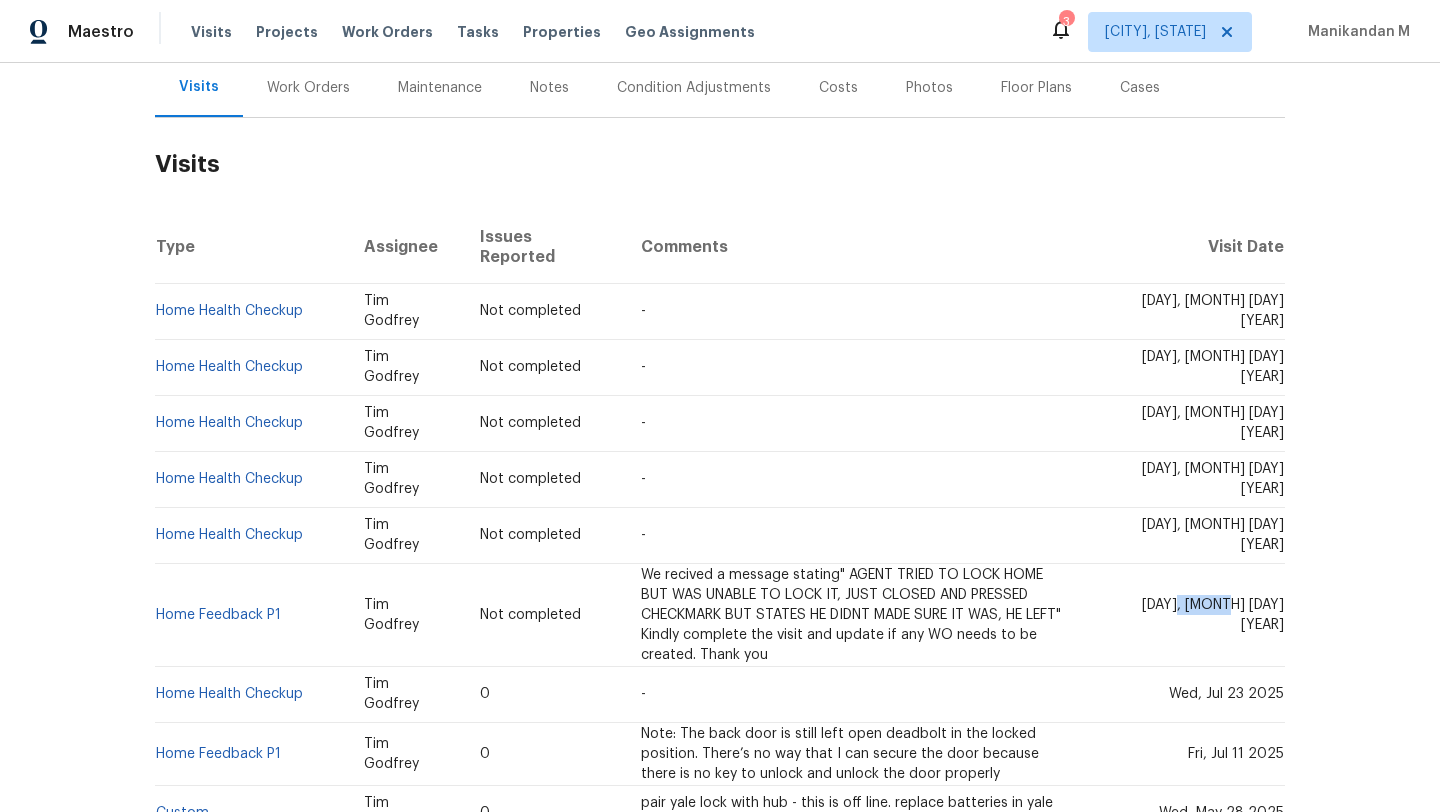 drag, startPoint x: 1200, startPoint y: 579, endPoint x: 1241, endPoint y: 579, distance: 41 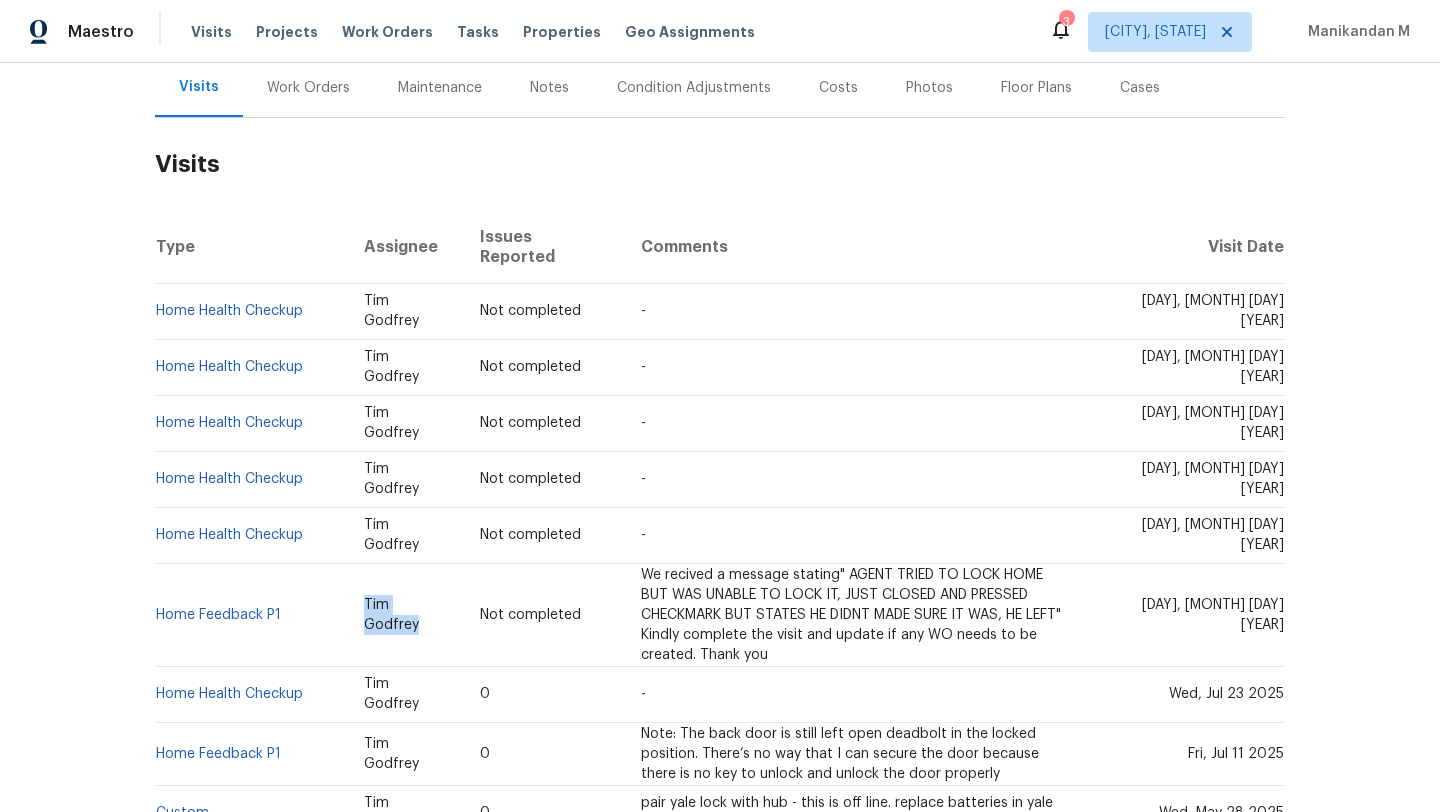 drag, startPoint x: 388, startPoint y: 581, endPoint x: 467, endPoint y: 582, distance: 79.00633 